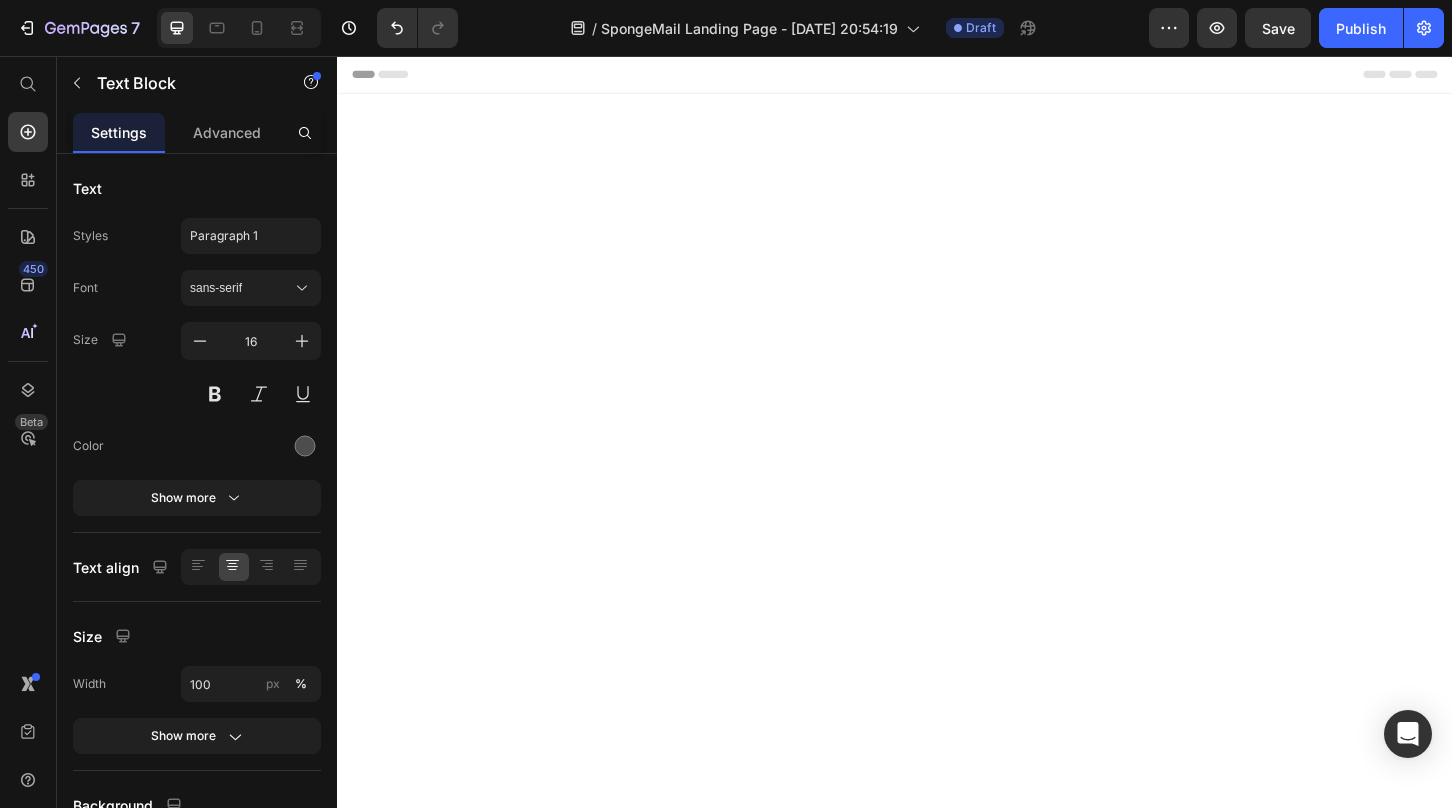 scroll, scrollTop: 7165, scrollLeft: 0, axis: vertical 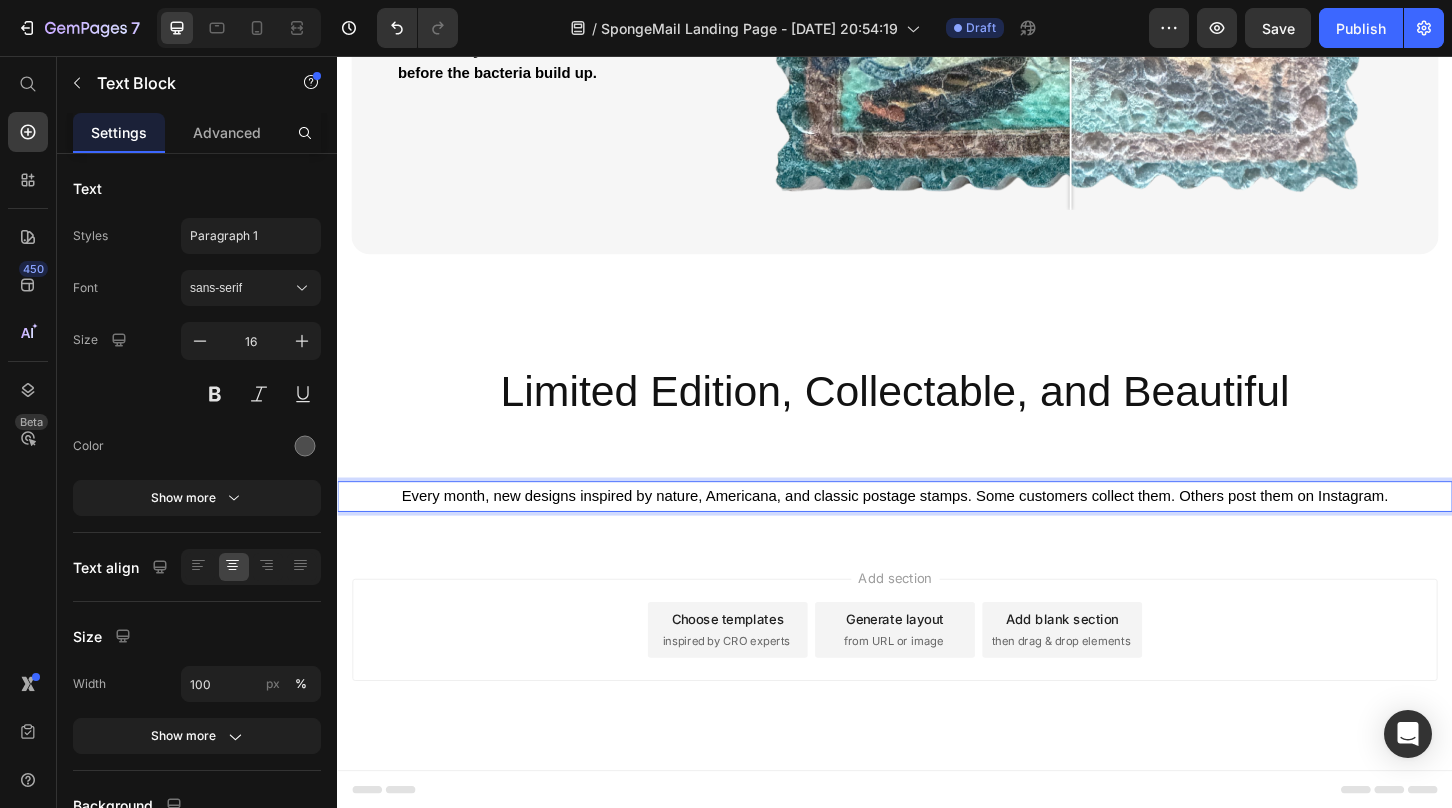 click on "Every month, new designs inspired by nature, Americana, and classic postage stamps. Some customers collect them. Others post them on Instagram." at bounding box center (937, 529) 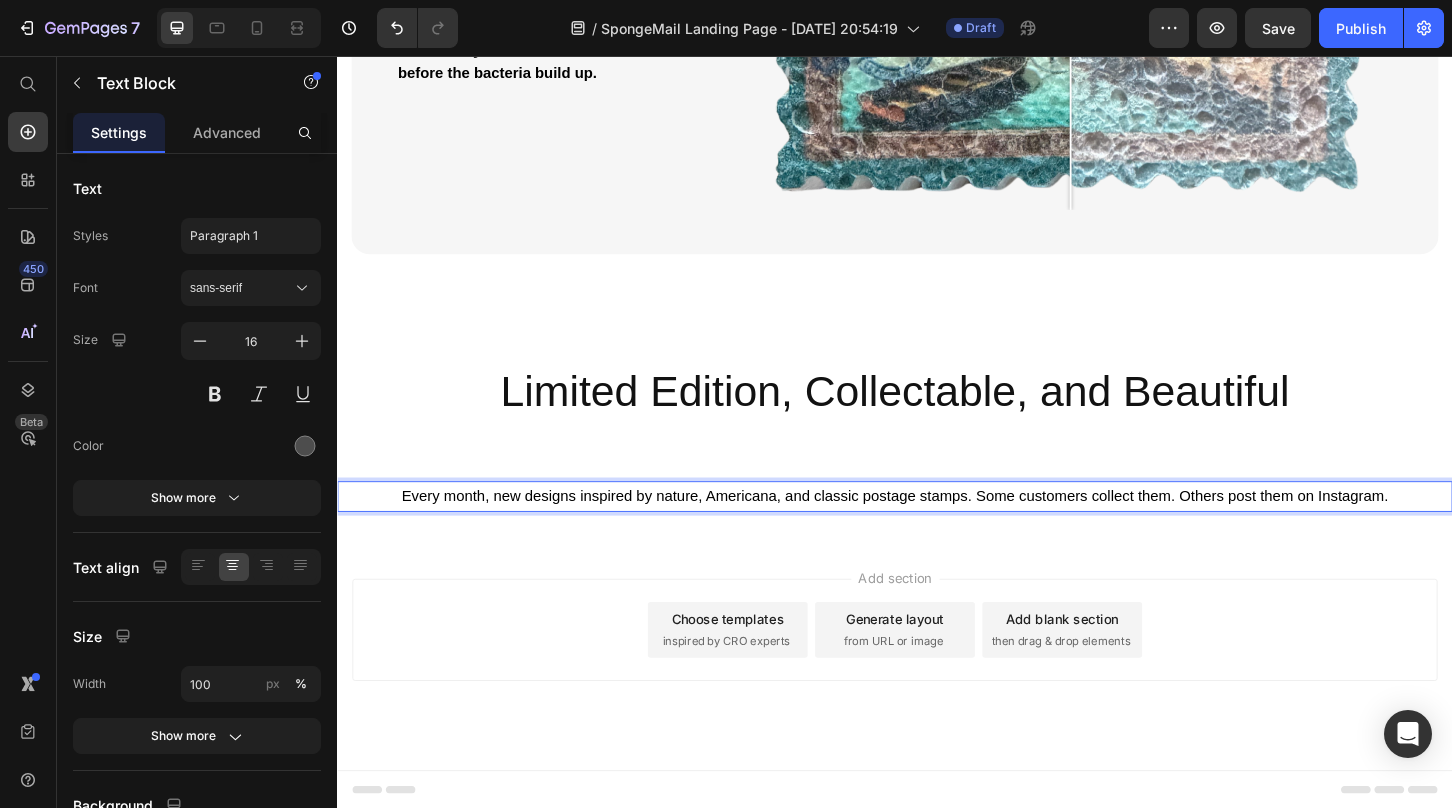 click on "Every month, new designs inspired by nature, Americana, and classic postage stamps. Some customers collect them. Others post them on Instagram." at bounding box center (937, 529) 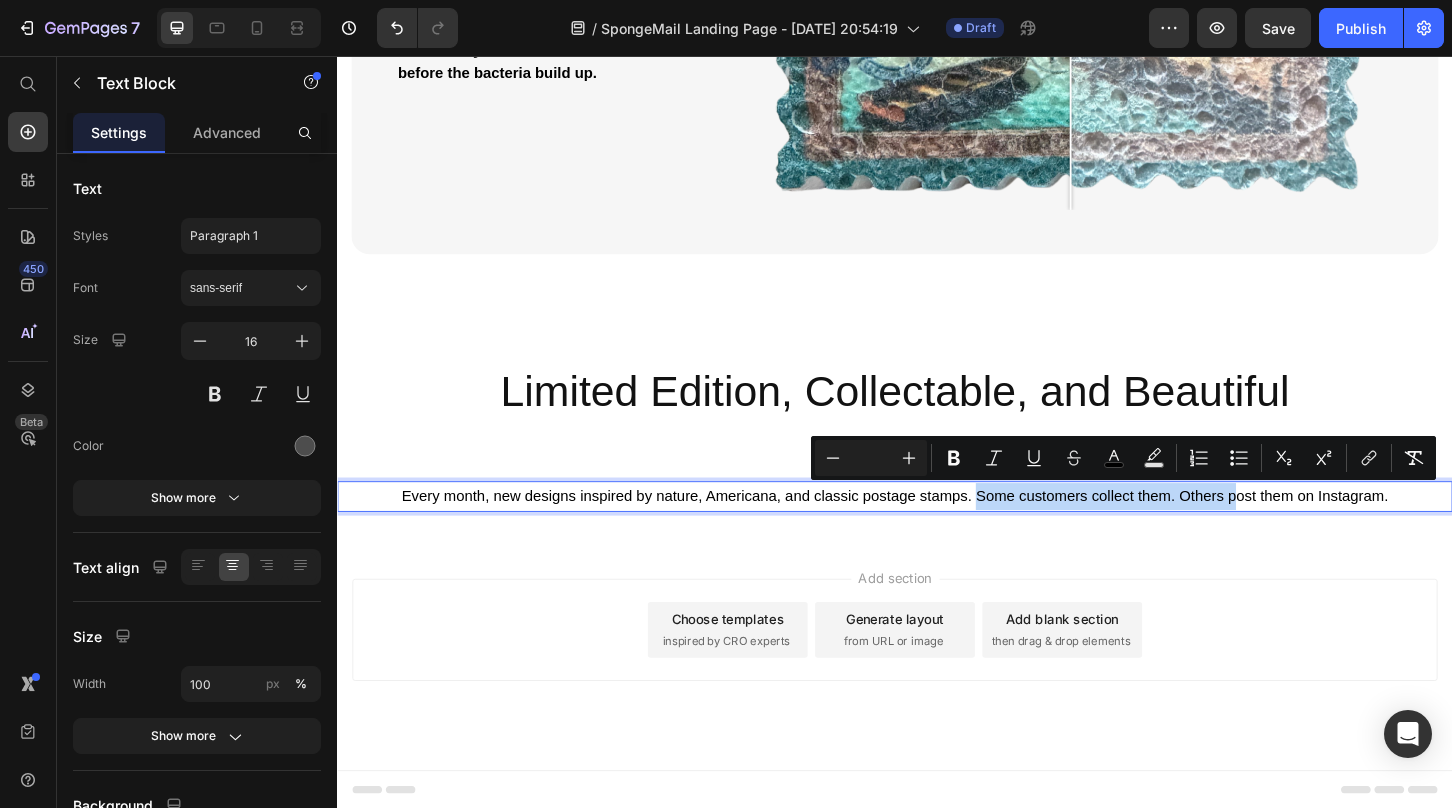 drag, startPoint x: 1302, startPoint y: 531, endPoint x: 1029, endPoint y: 527, distance: 273.0293 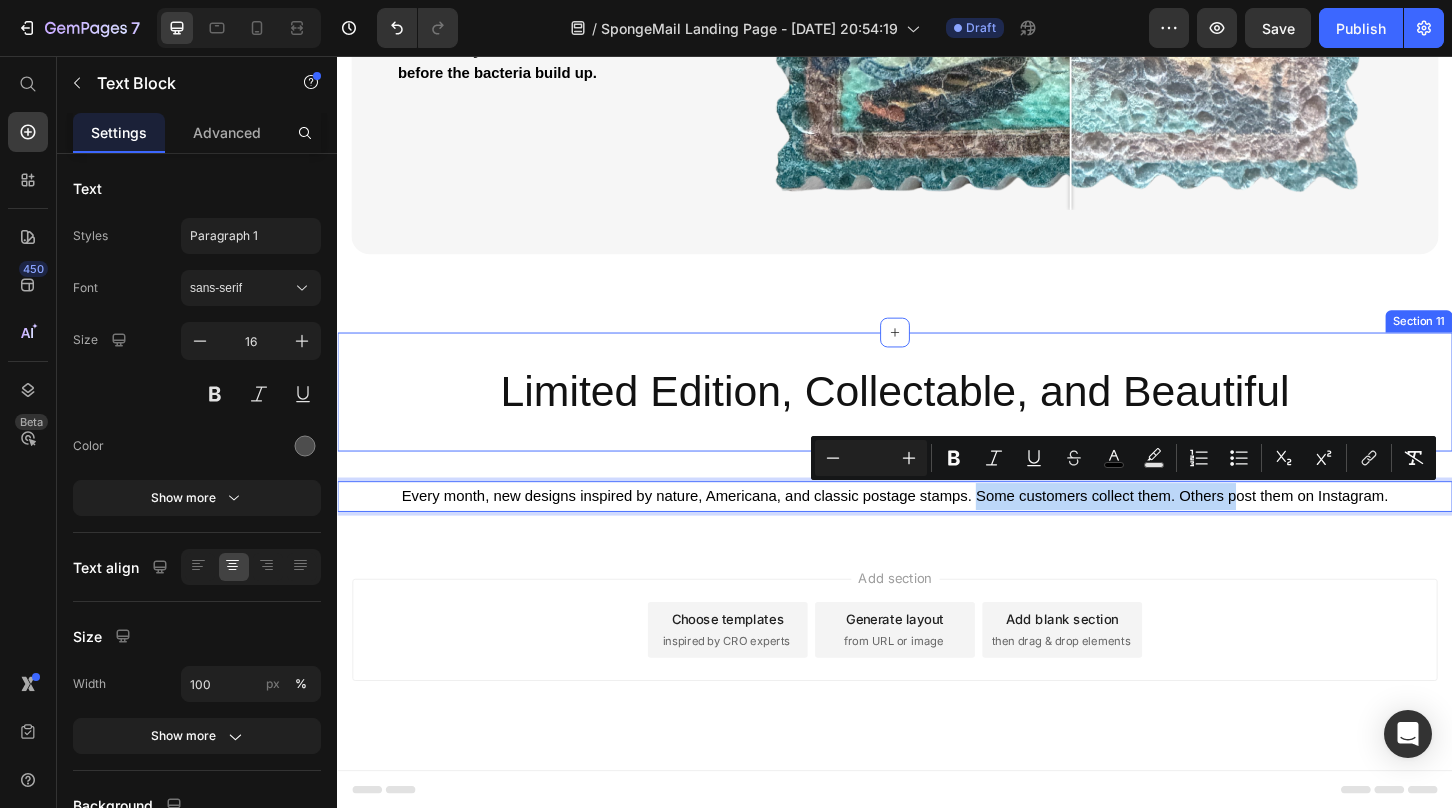 click on "Limited Edition, Collectable, and Beautiful Heading Section 11" at bounding box center (937, 418) 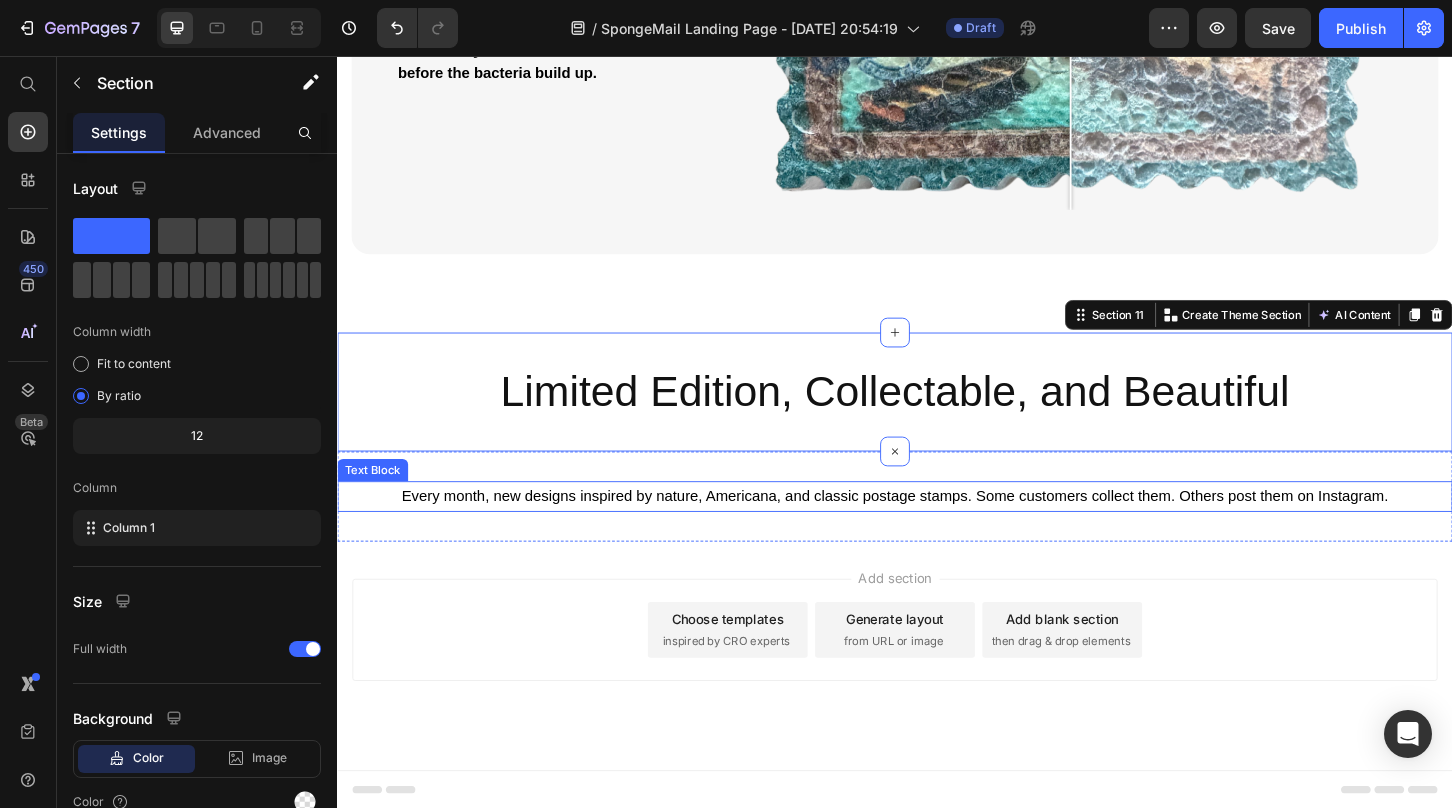 click on "Every month, new designs inspired by nature, Americana, and classic postage stamps. Some customers collect them. Others post them on Instagram." at bounding box center (937, 530) 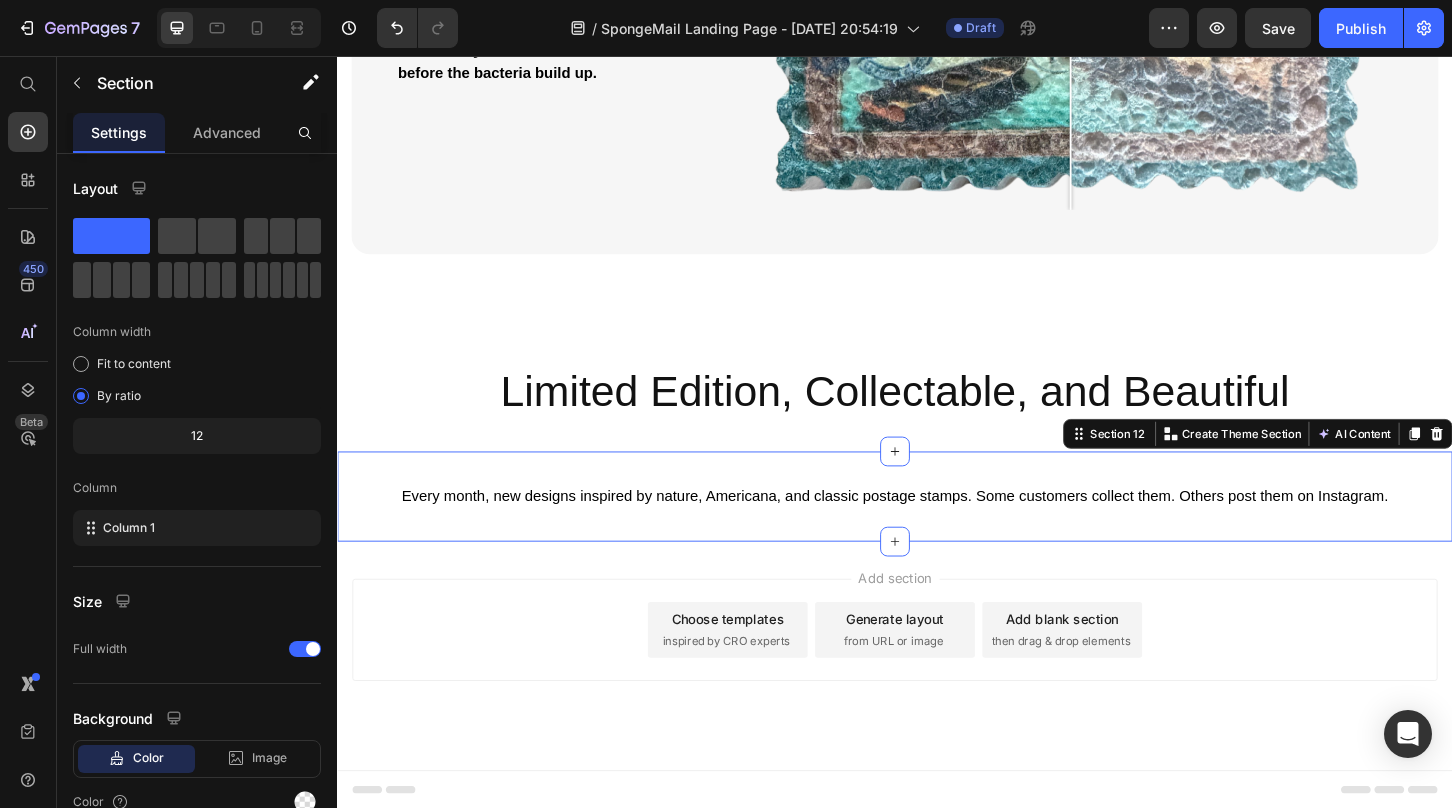 click on "Every month, new designs inspired by nature, Americana, and classic postage stamps. Some customers collect them. Others post them on Instagram. Text Block Section 12   You can create reusable sections Create Theme Section AI Content Write with GemAI What would you like to describe here? Tone and Voice Persuasive Product Show more Generate" at bounding box center (937, 530) 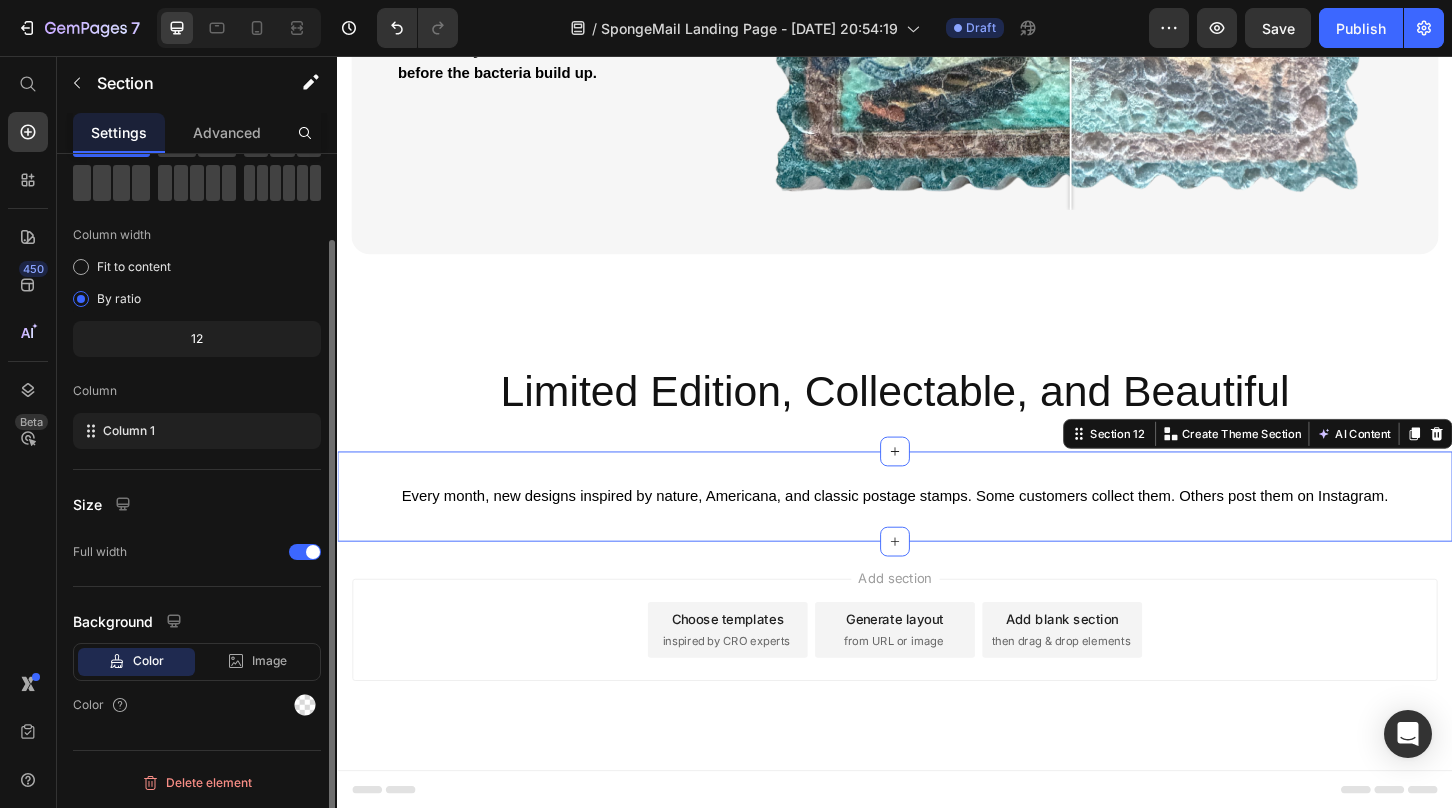 scroll, scrollTop: 76, scrollLeft: 0, axis: vertical 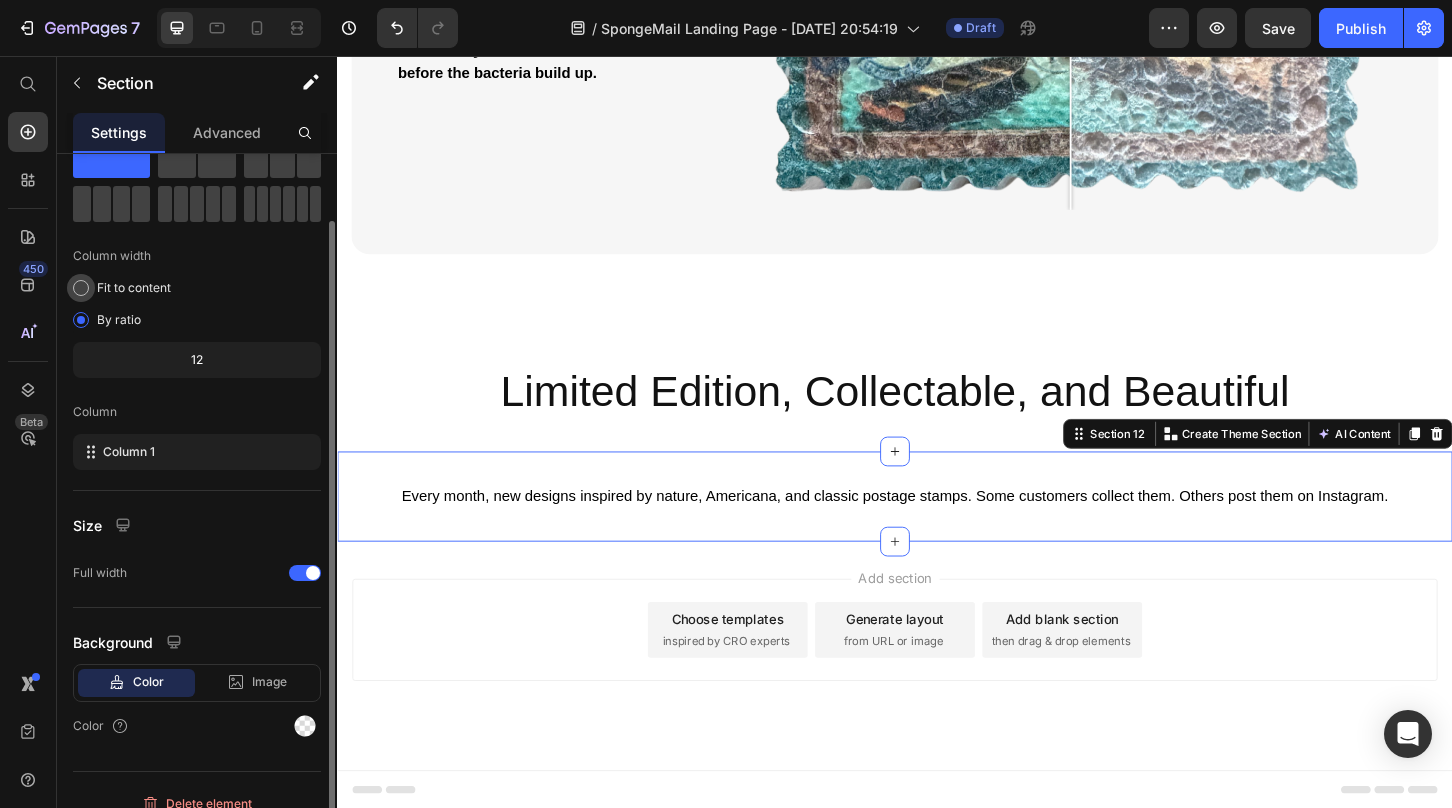 click at bounding box center (81, 288) 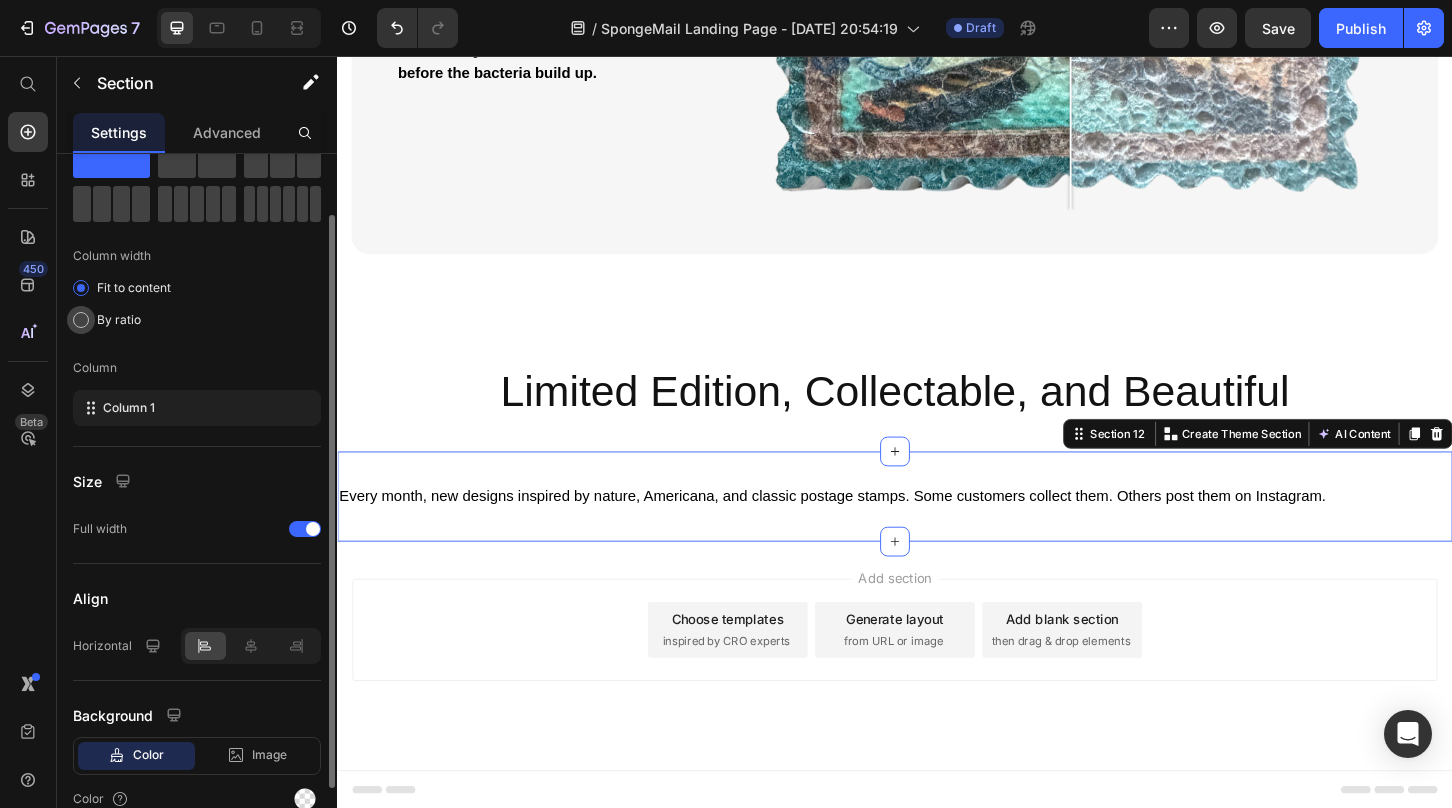 click at bounding box center (81, 320) 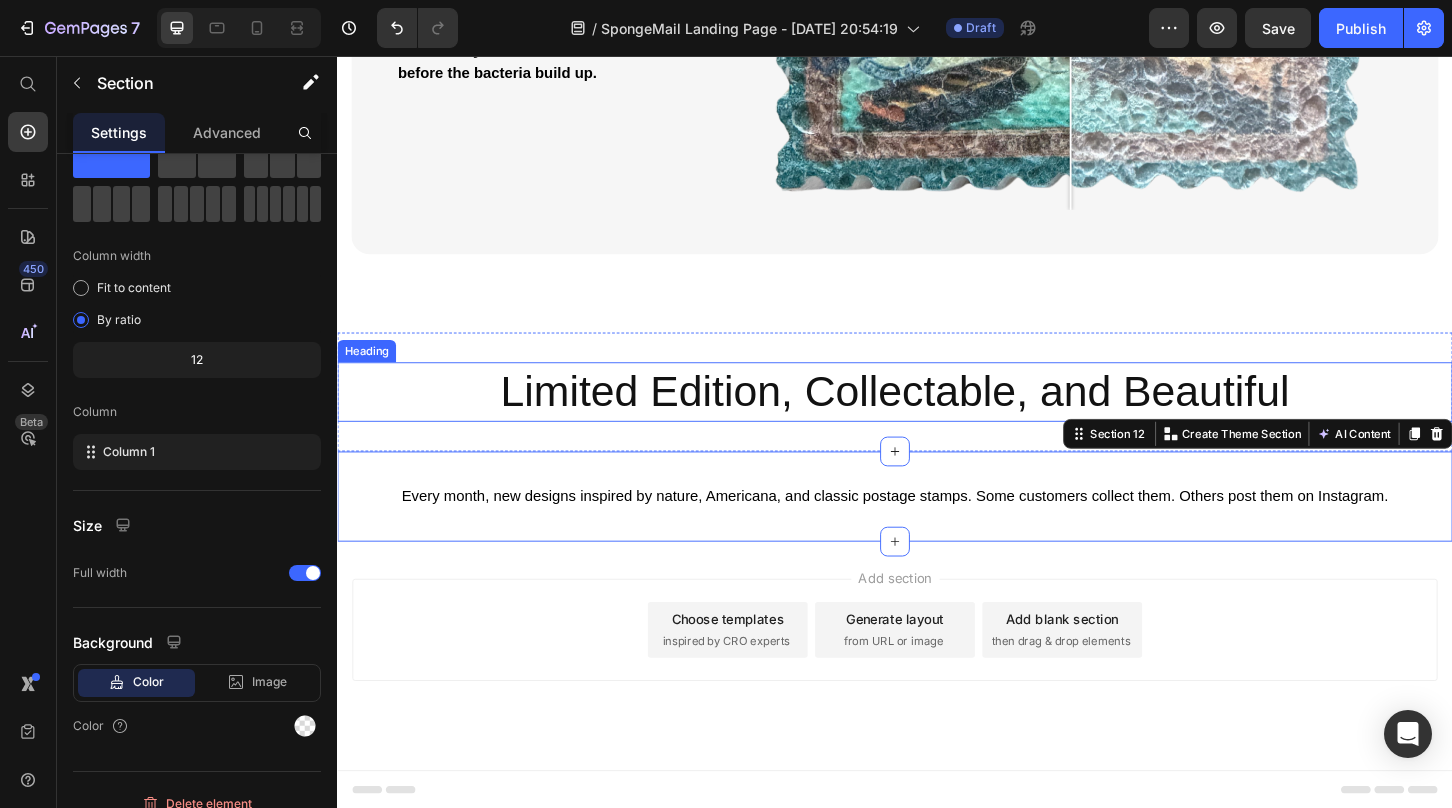 click on "Limited Edition, Collectable, and Beautiful" at bounding box center (937, 418) 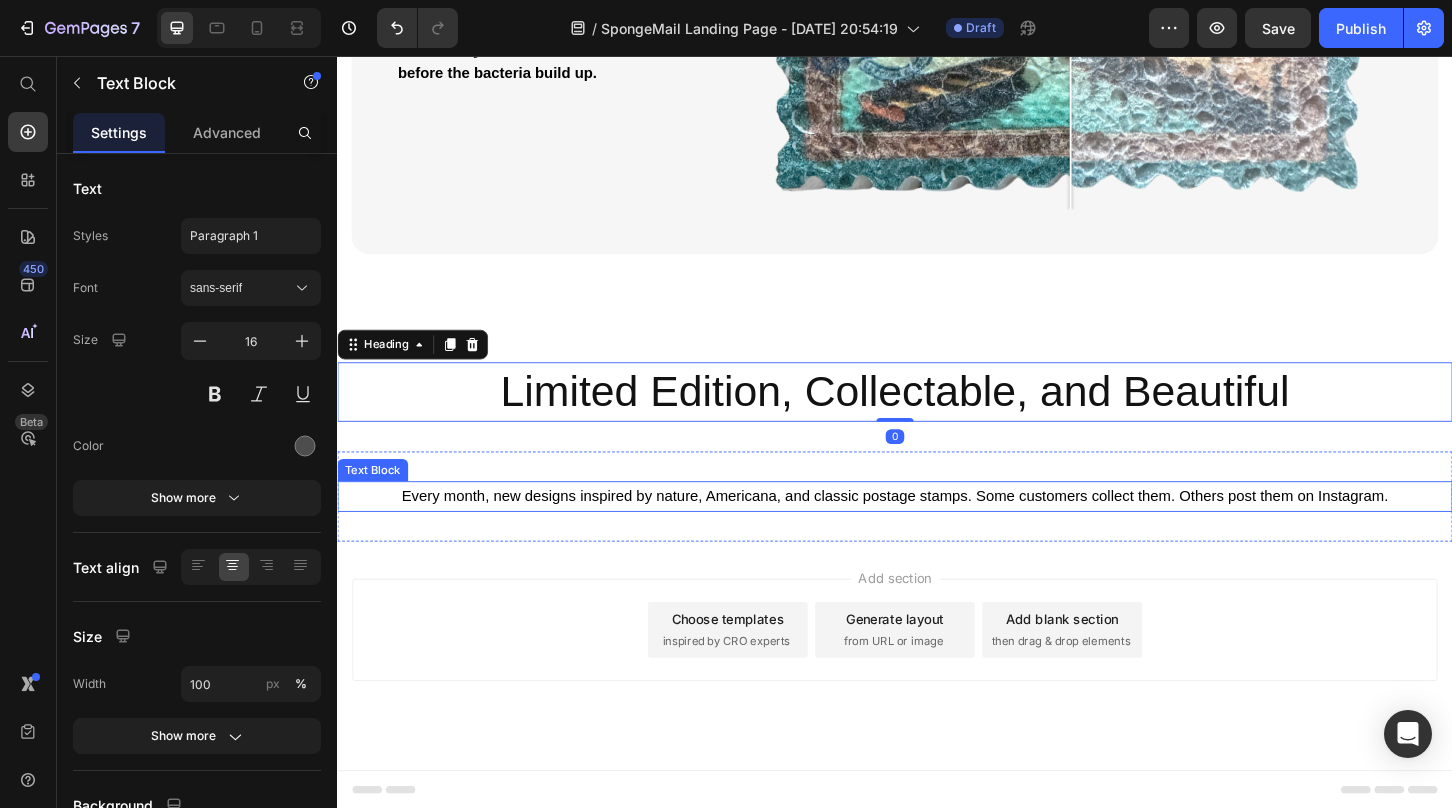 click on "Every month, new designs inspired by nature, Americana, and classic postage stamps. Some customers collect them. Others post them on Instagram." at bounding box center (937, 530) 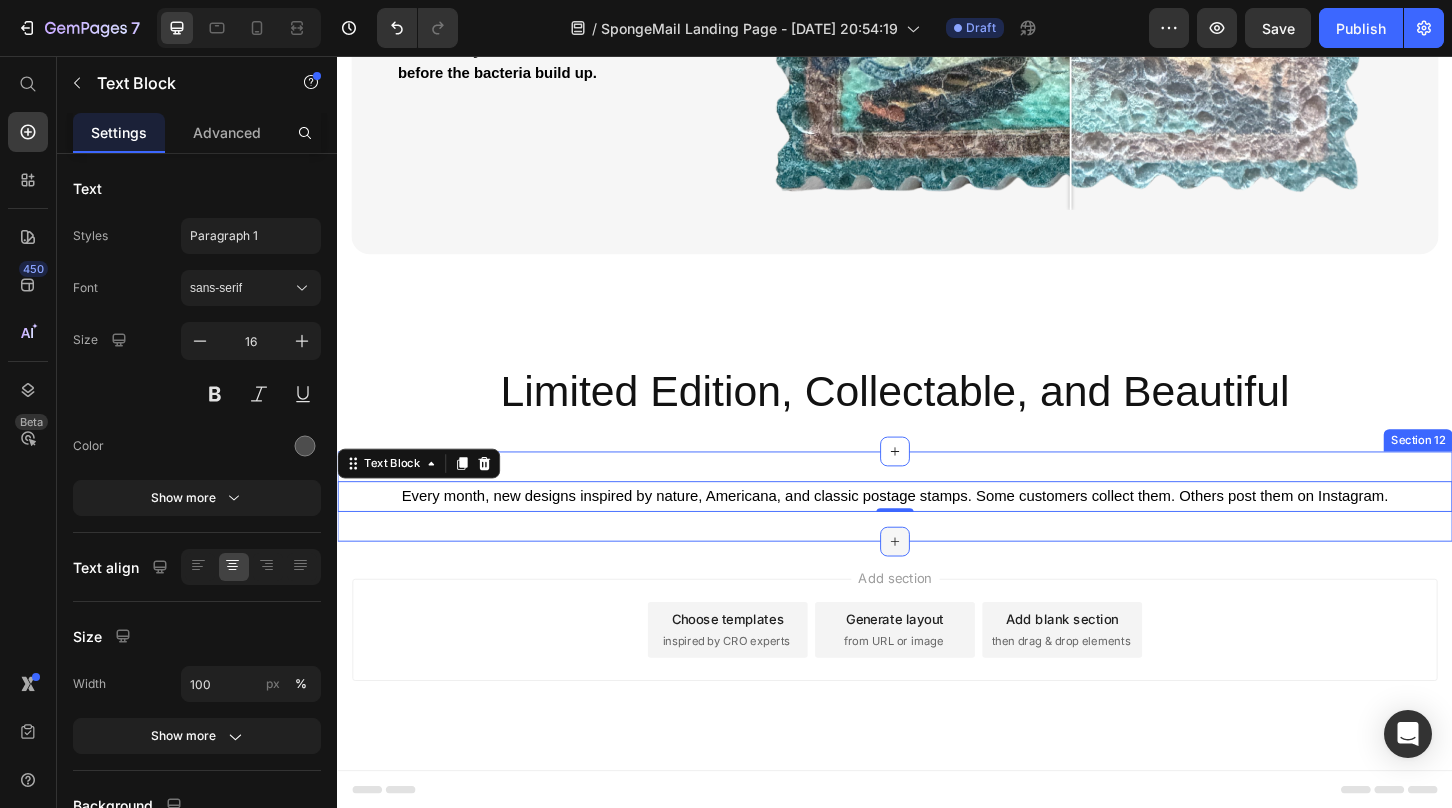 click 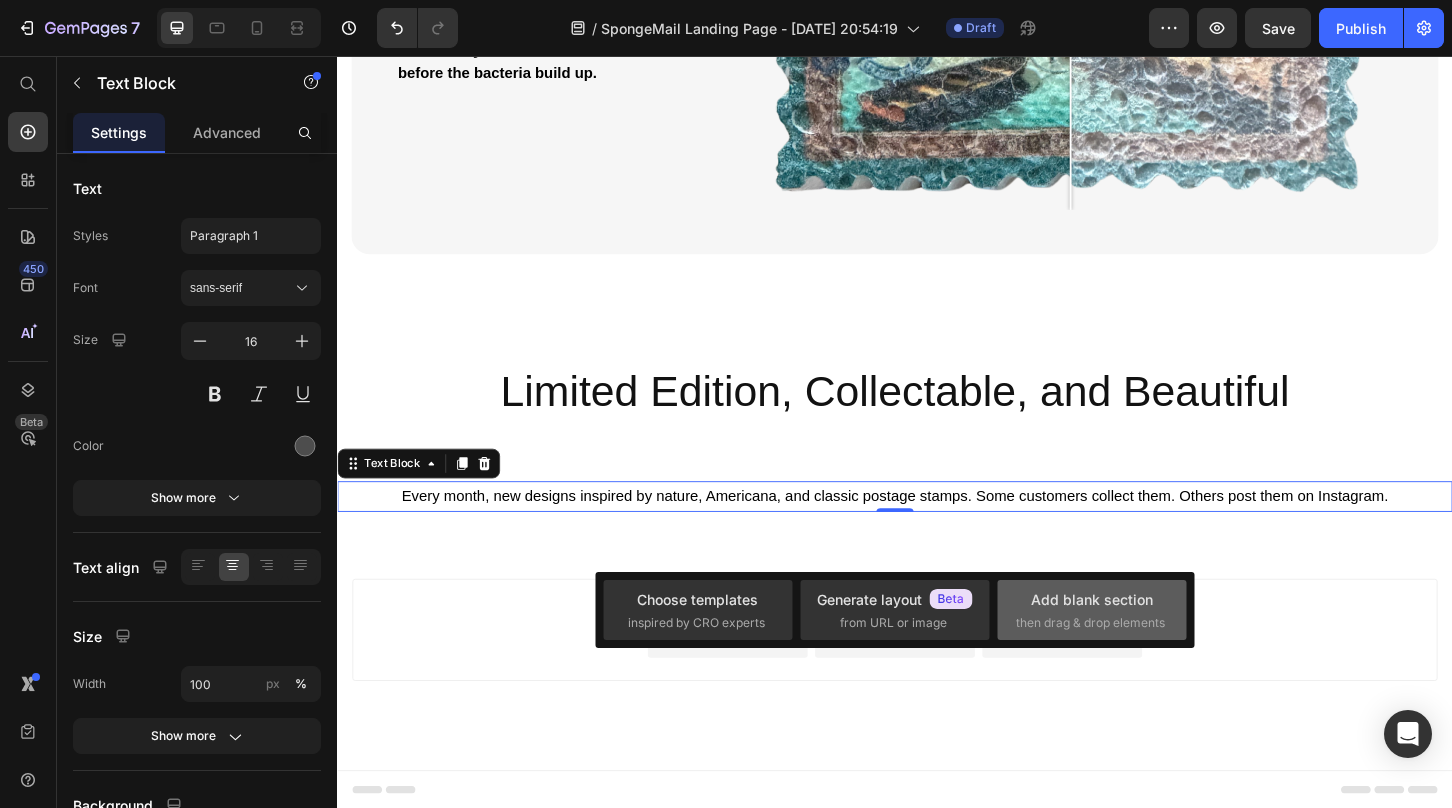 click on "then drag & drop elements" at bounding box center (1090, 623) 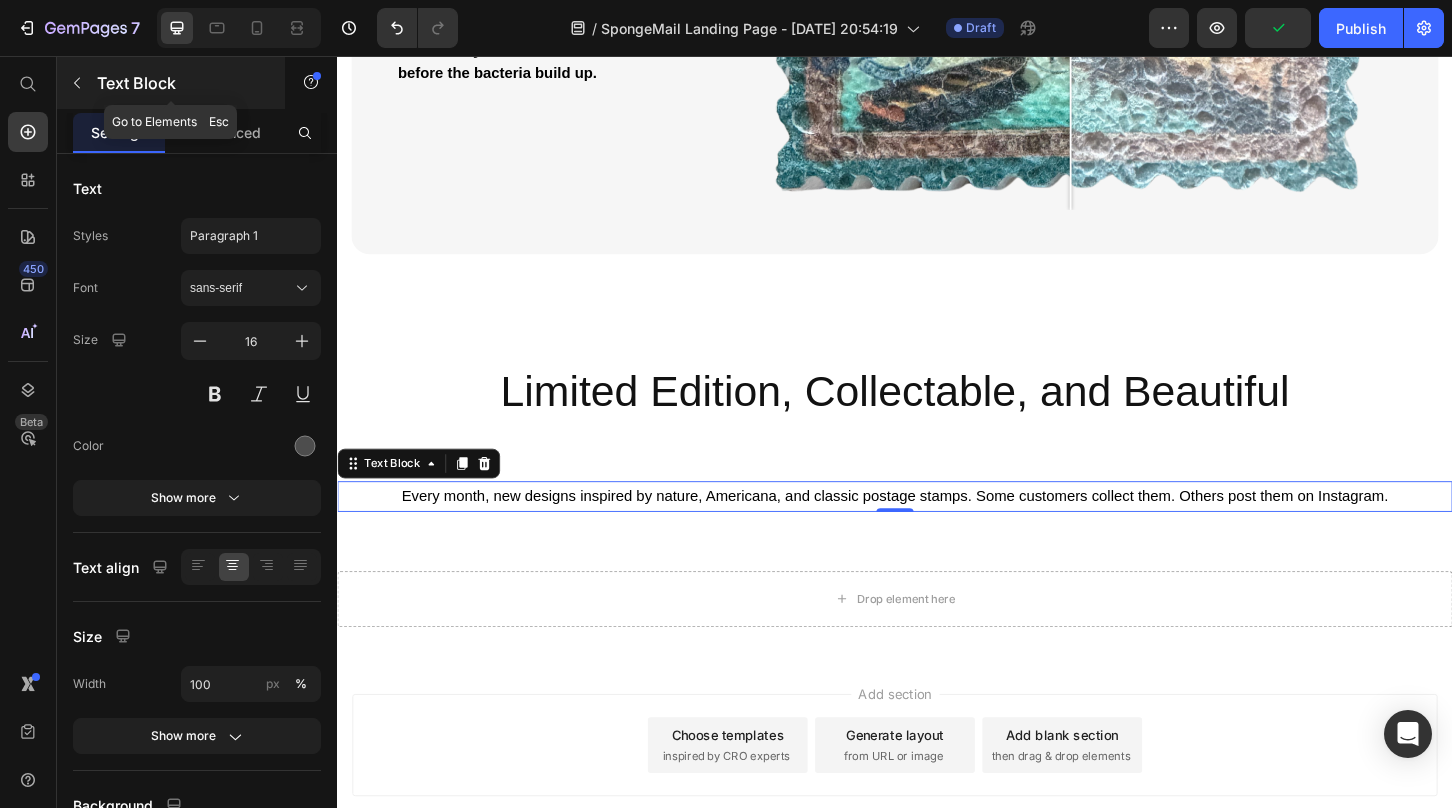 click at bounding box center (77, 83) 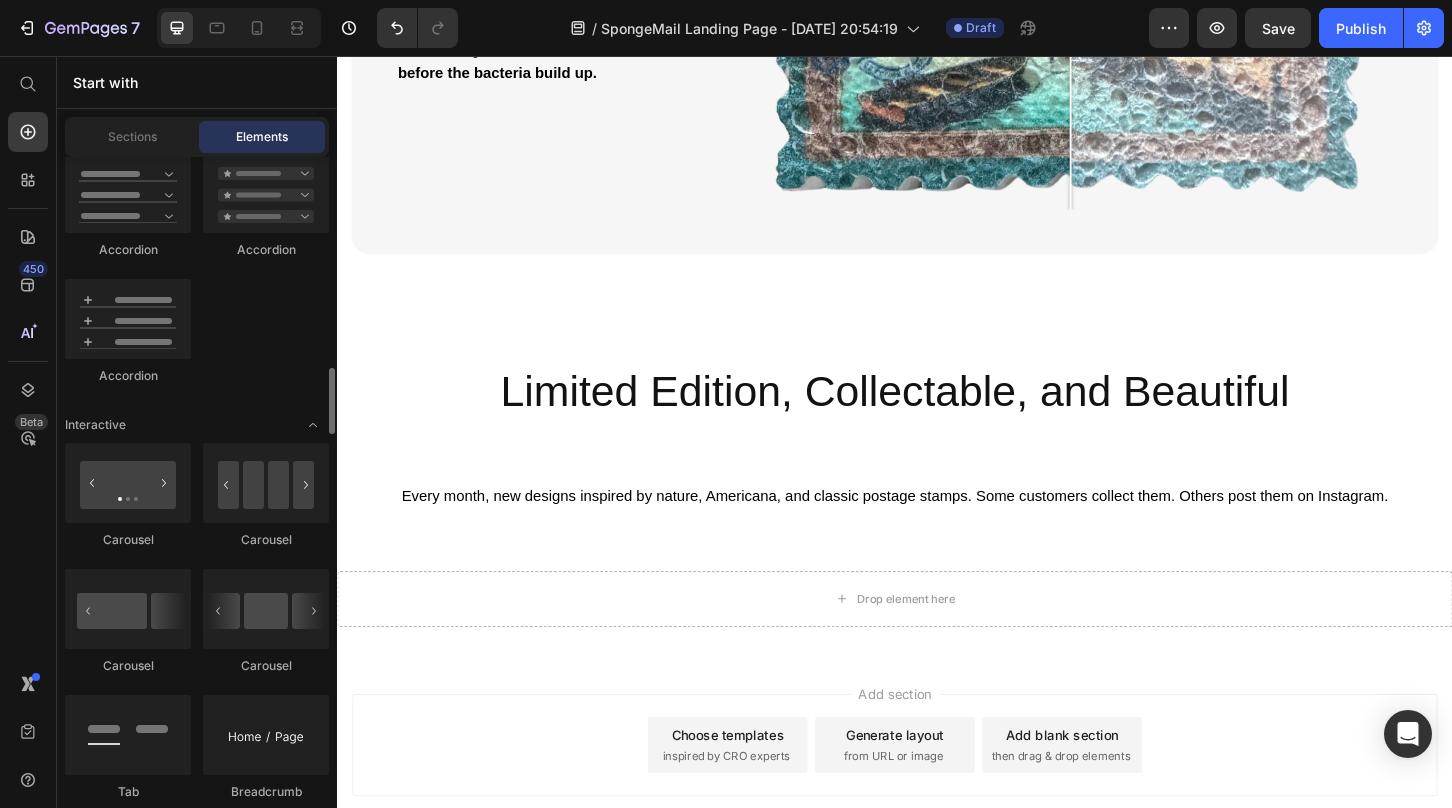 scroll, scrollTop: 1896, scrollLeft: 0, axis: vertical 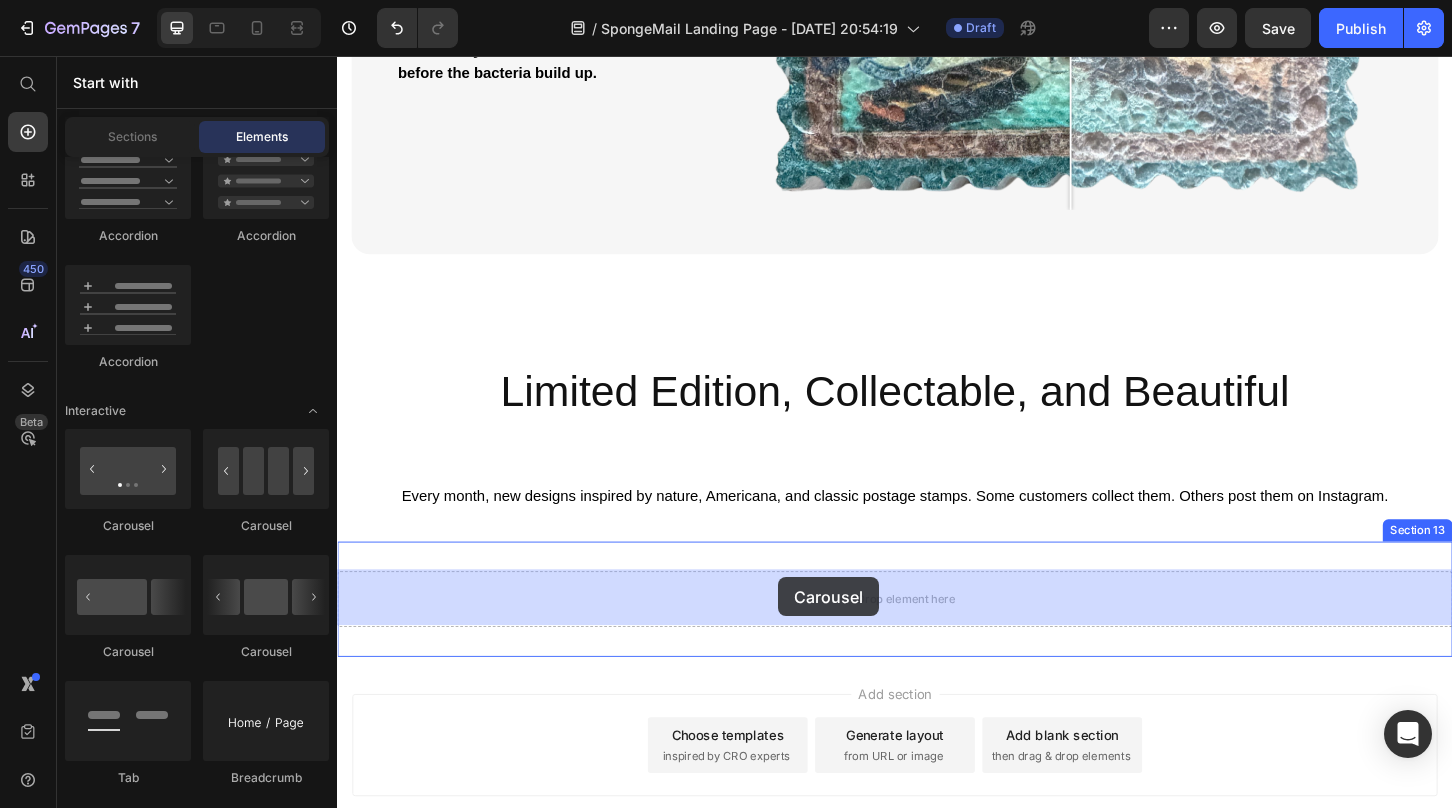 drag, startPoint x: 624, startPoint y: 673, endPoint x: 812, endPoint y: 617, distance: 196.1632 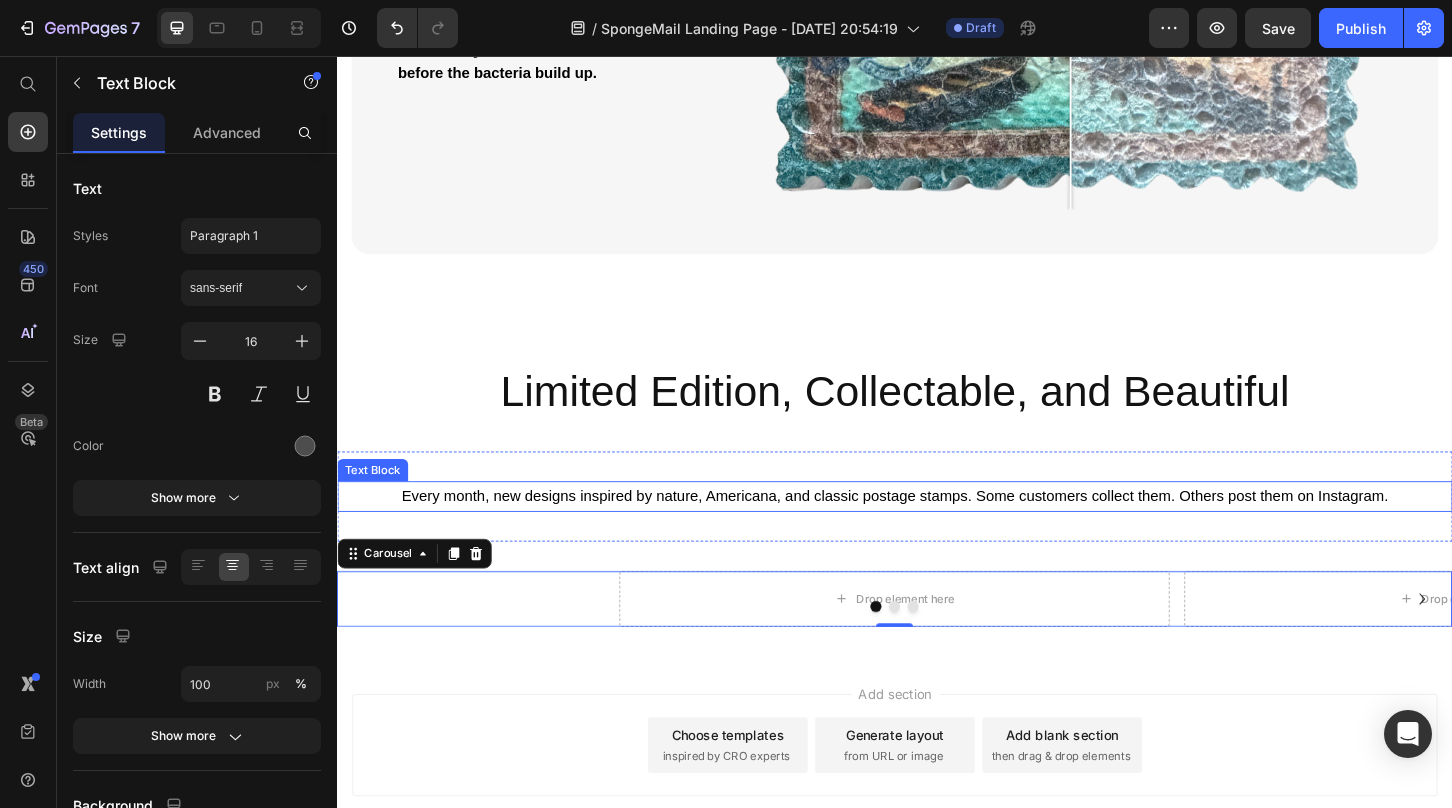 click on "Every month, new designs inspired by nature, Americana, and classic postage stamps. Some customers collect them. Others post them on Instagram." at bounding box center [937, 529] 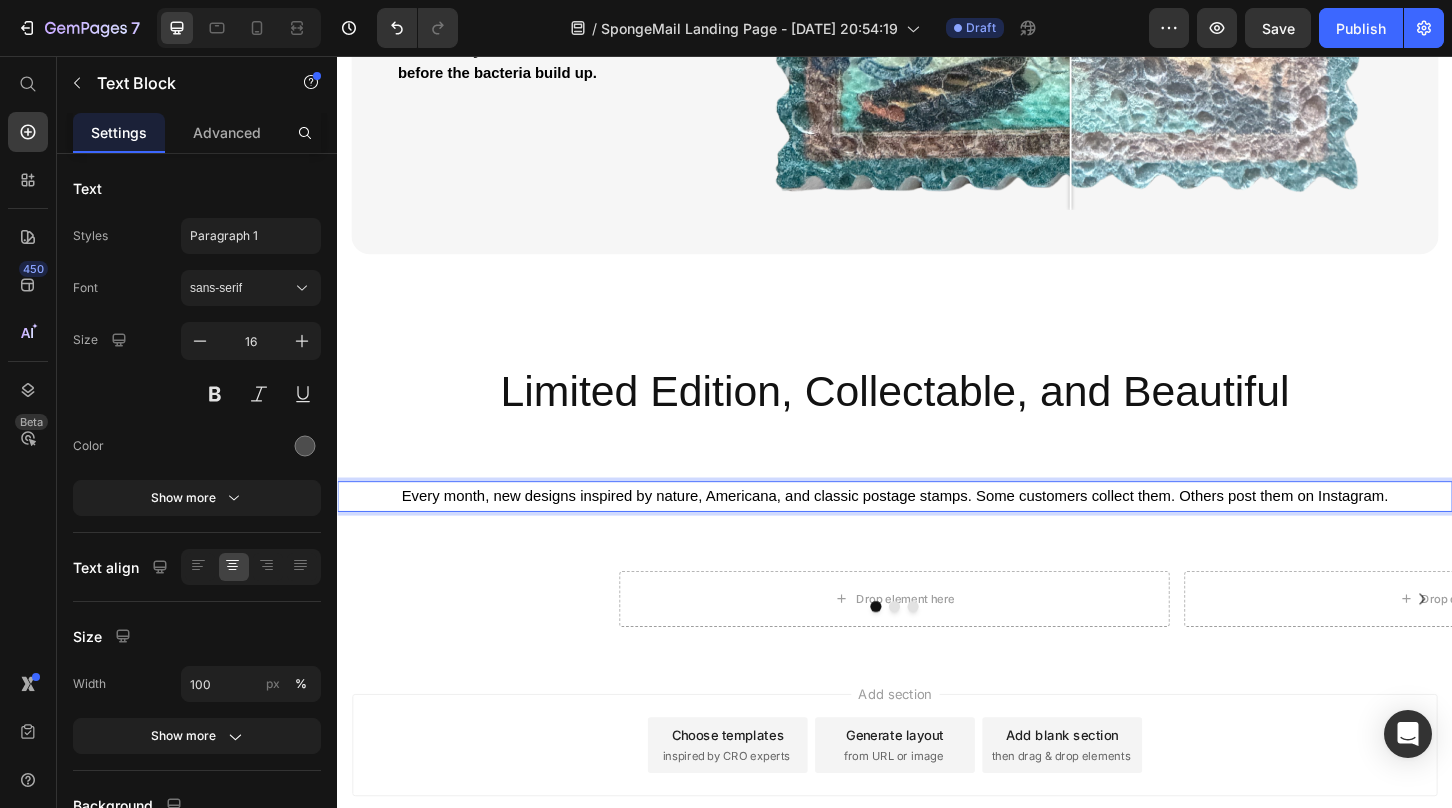 click on "Every month, new designs inspired by nature, Americana, and classic postage stamps. Some customers collect them. Others post them on Instagram." at bounding box center [937, 529] 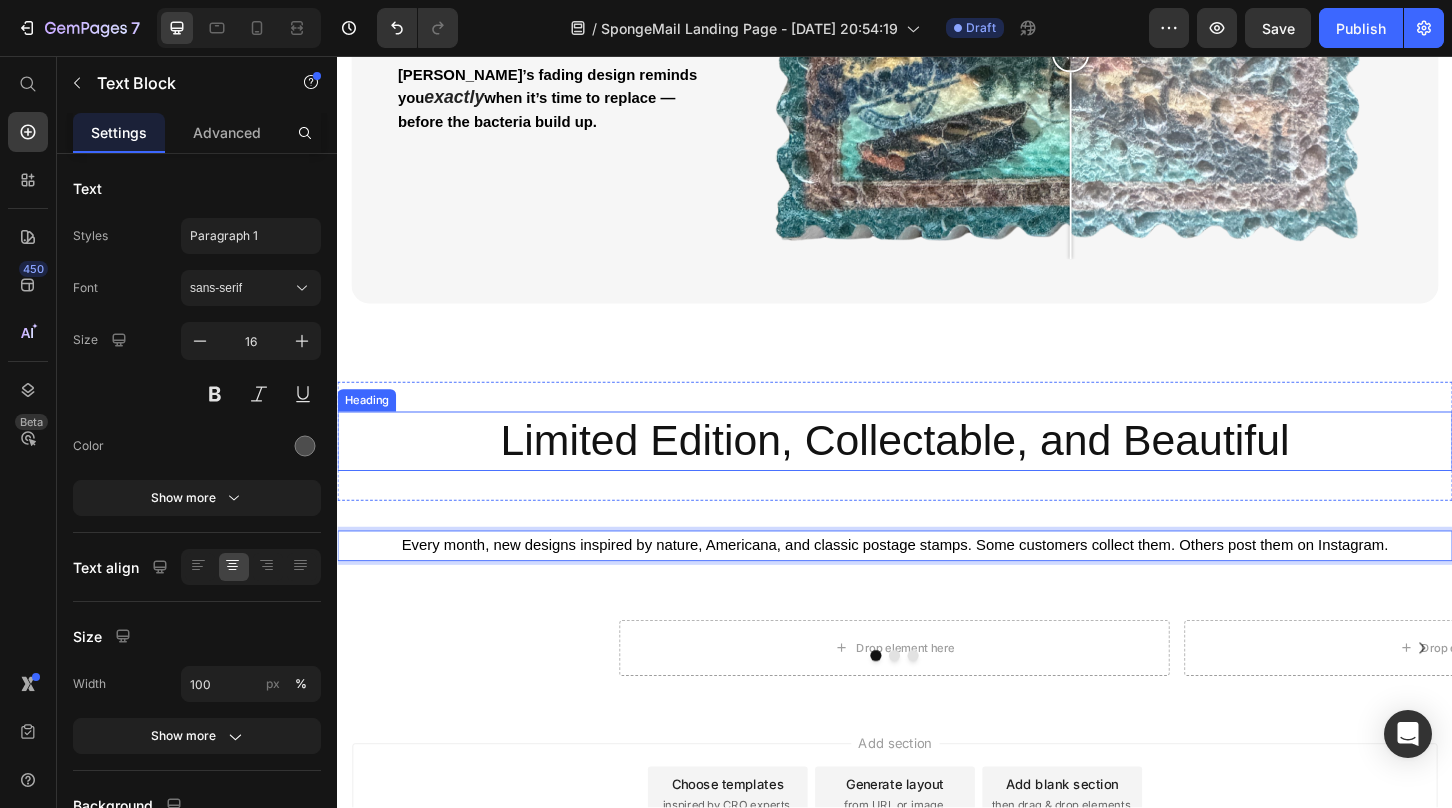 scroll, scrollTop: 7082, scrollLeft: 0, axis: vertical 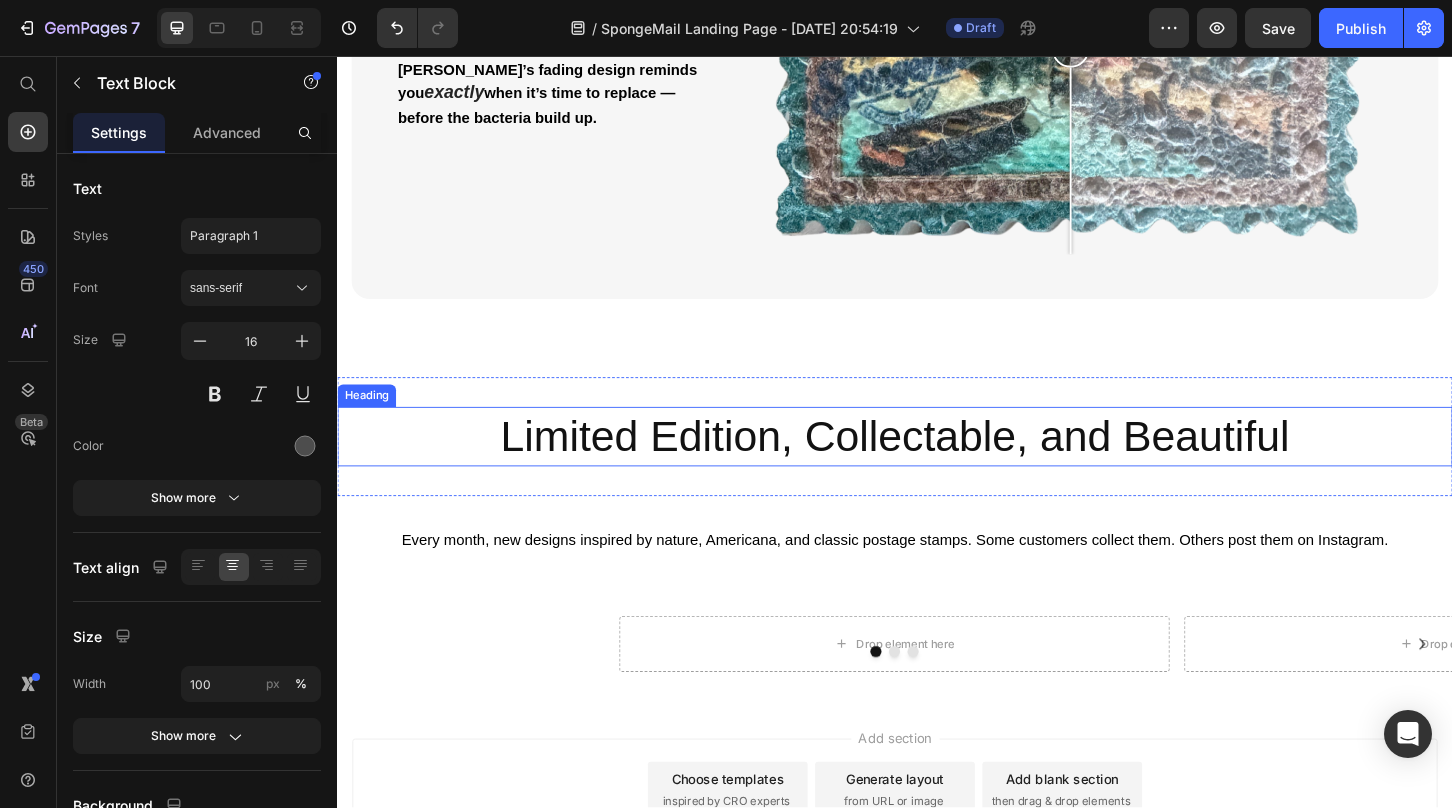 click on "Limited Edition, Collectable, and Beautiful" at bounding box center [937, 466] 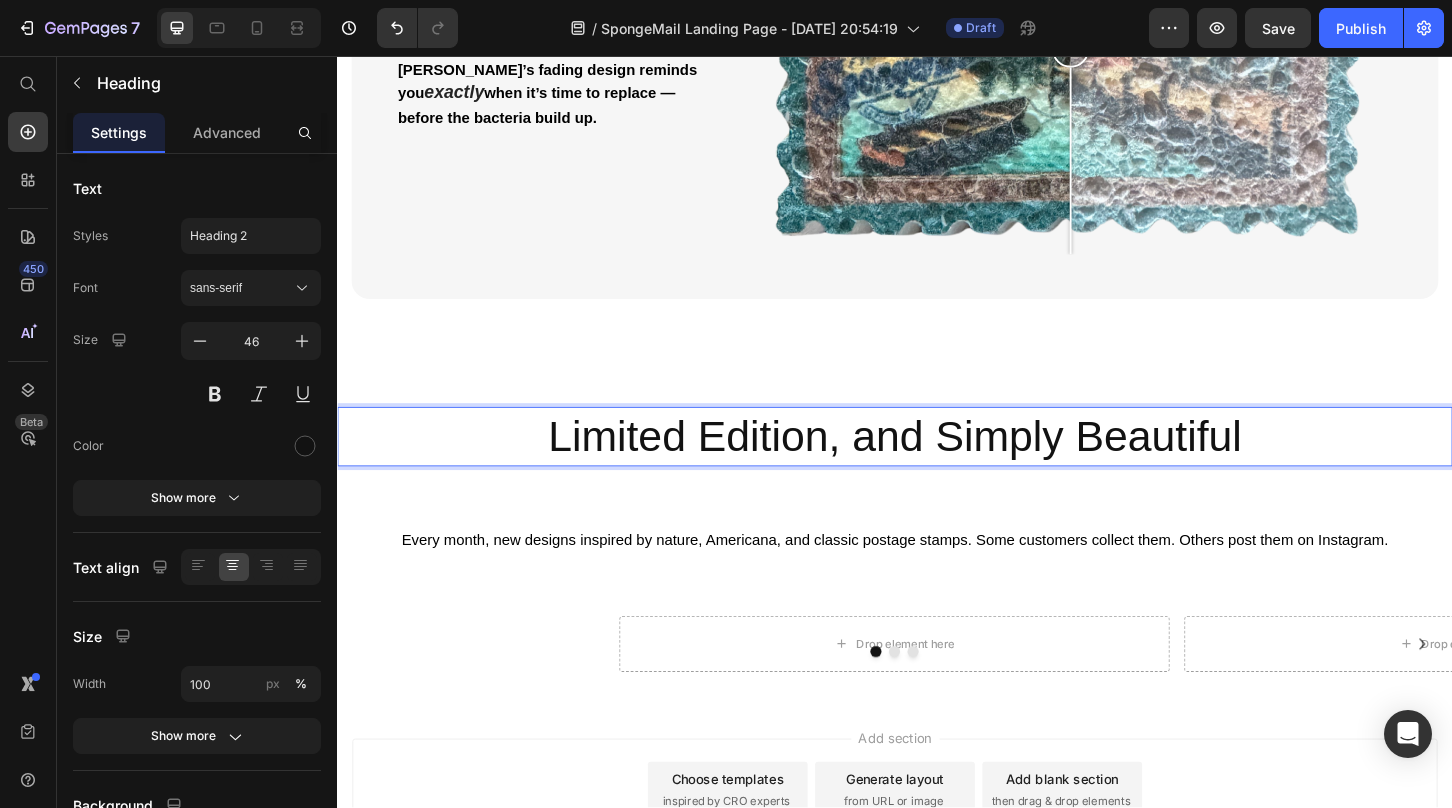click on "Limited Edition, and Simply Beautiful" at bounding box center (937, 466) 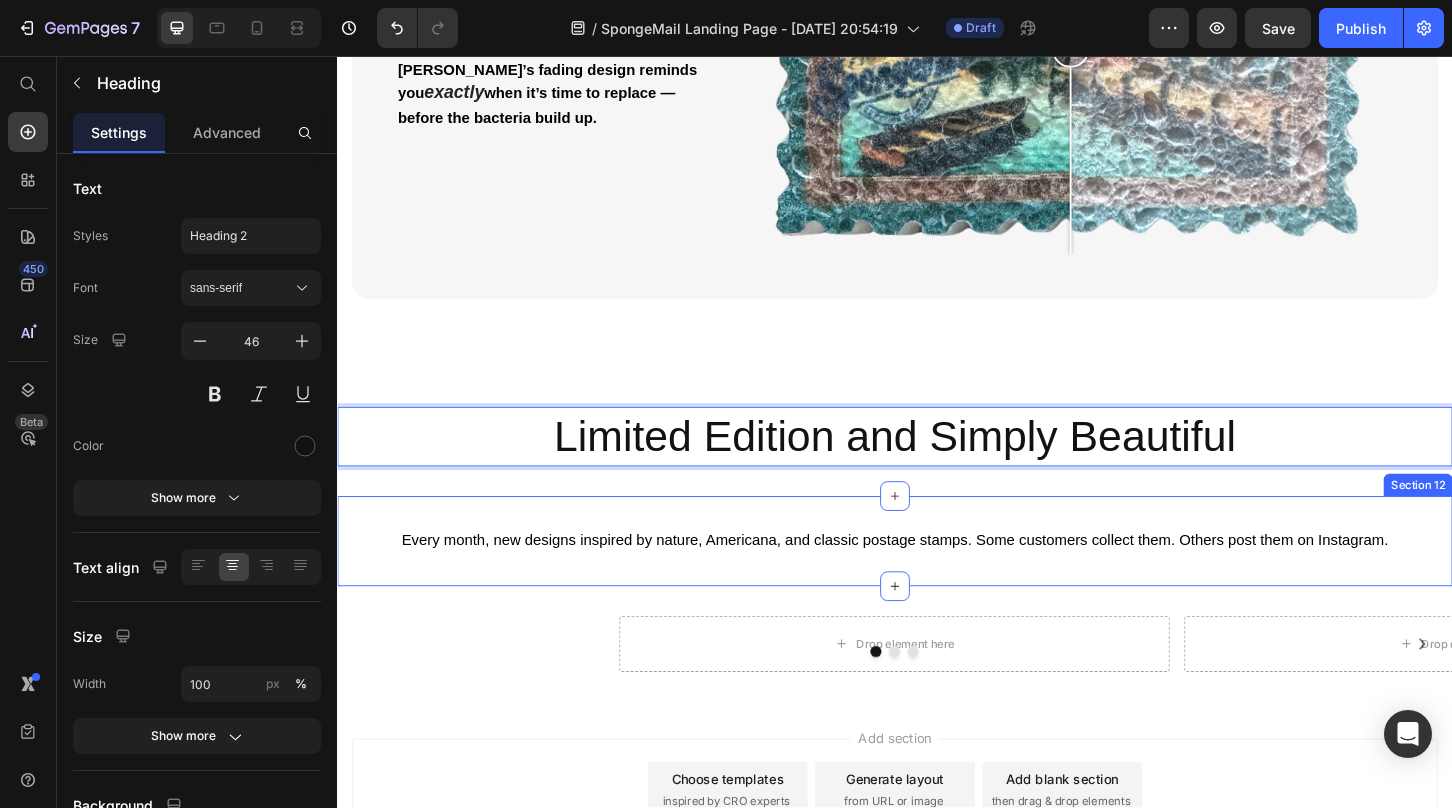 click on "Every month, new designs inspired by nature, Americana, and classic postage stamps. Some customers collect them. Others post them on Instagram. Text Block Section 12" at bounding box center [937, 578] 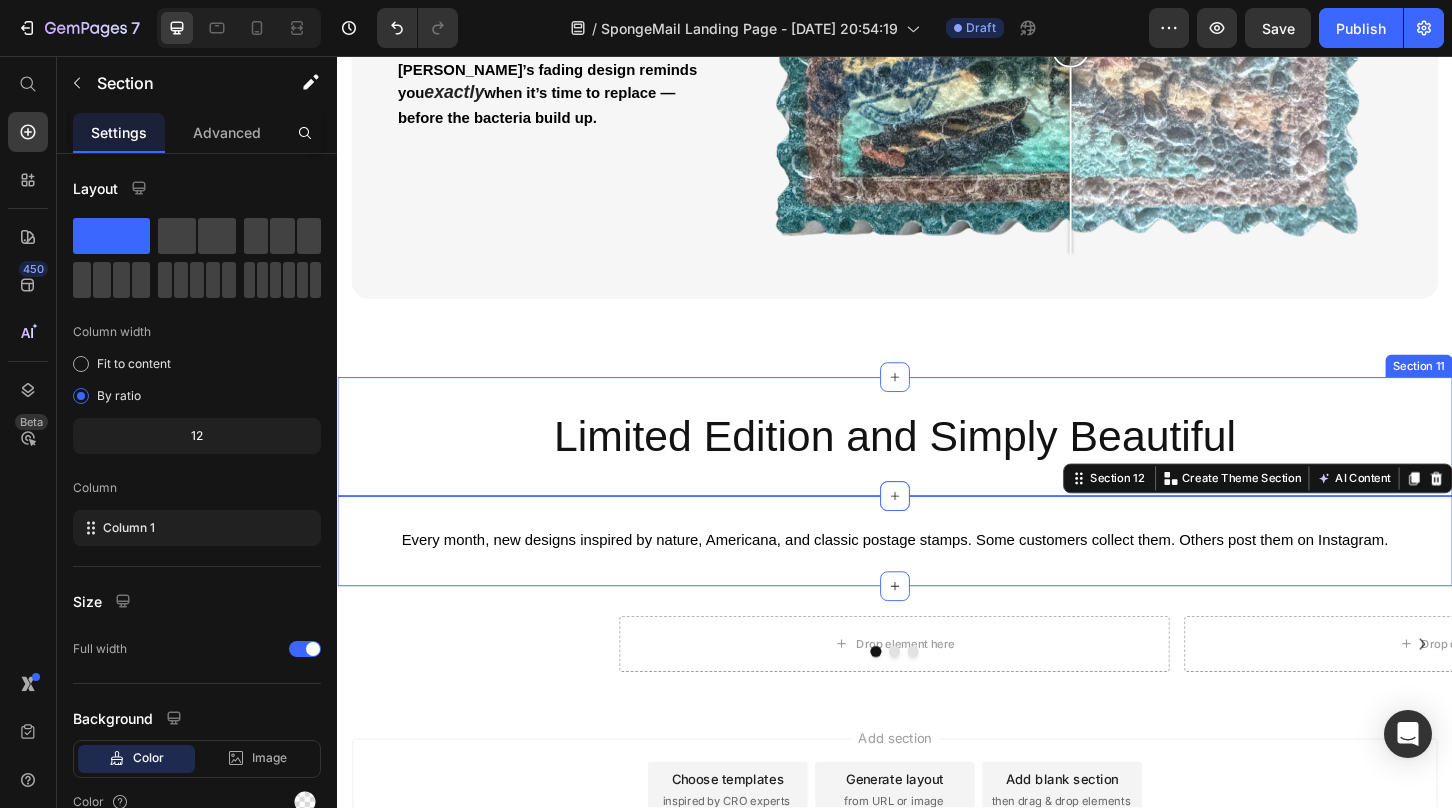 click on "Limited Edition and Simply Beautiful Heading Section 11" at bounding box center (937, 466) 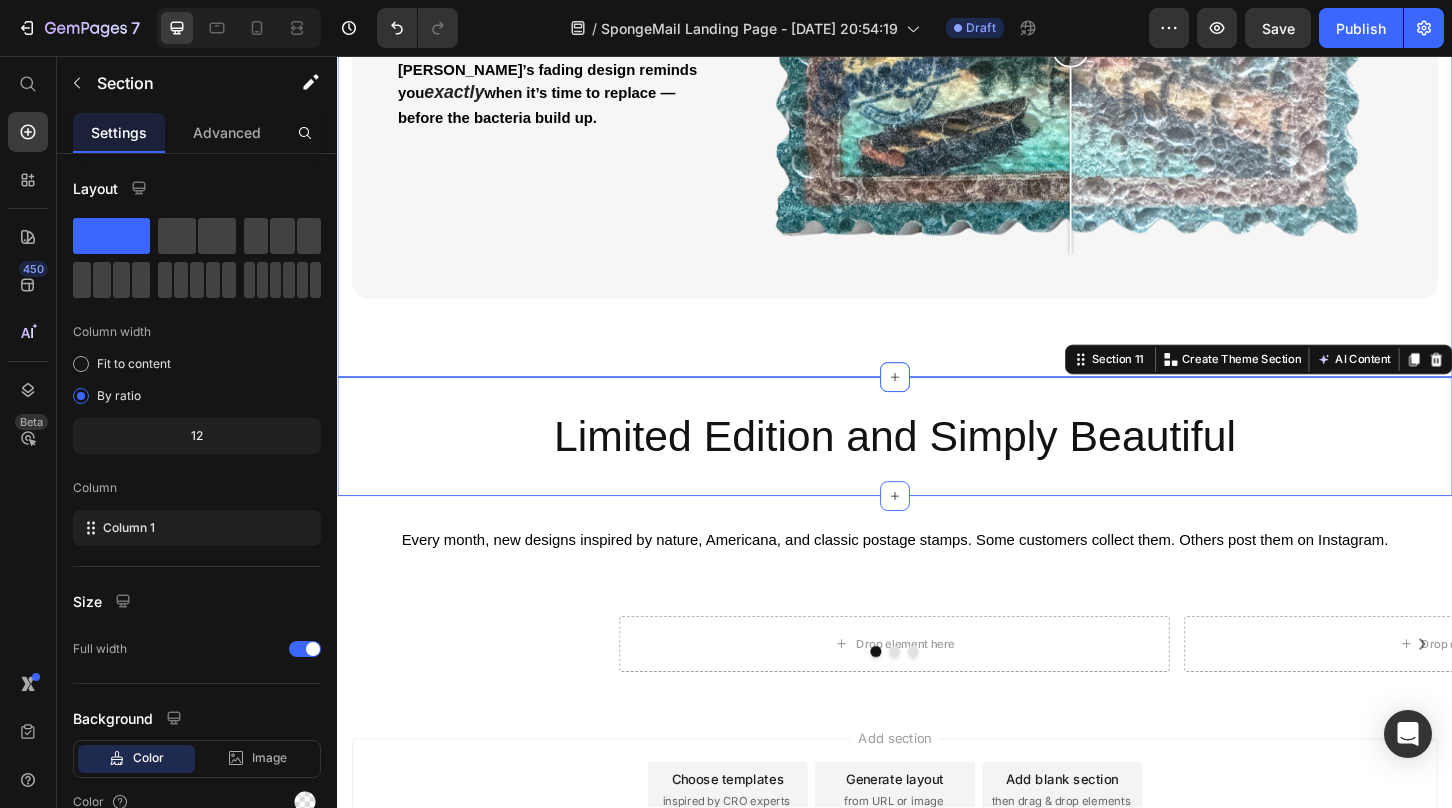 click on "Award Winning Fade to rEPLACE Design Heading [PERSON_NAME]’s fading design reminds you  exactly  when it’s time to replace — before the bacteria build up. Text Block Image Comparison Row Section 10" at bounding box center (937, 51) 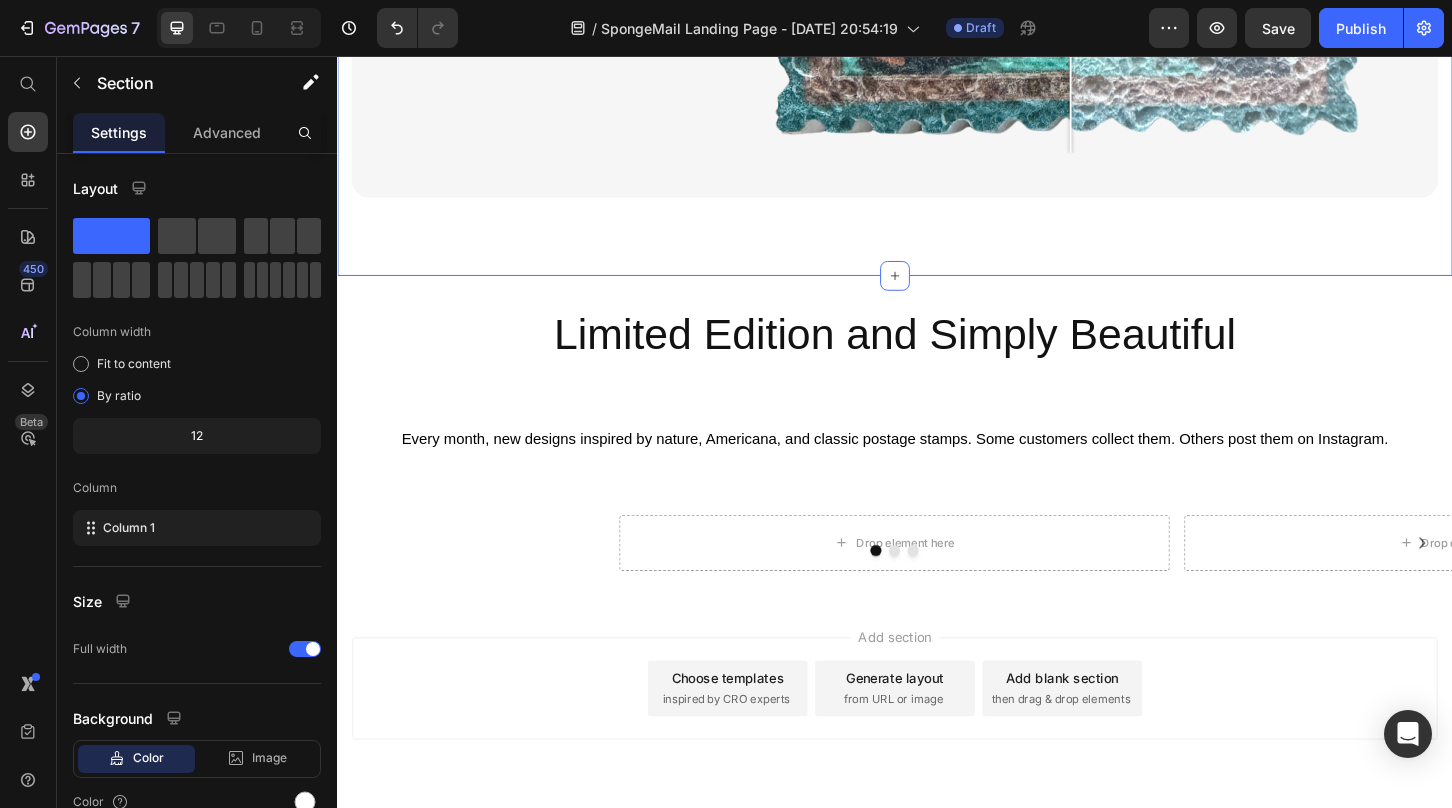 scroll, scrollTop: 7239, scrollLeft: 0, axis: vertical 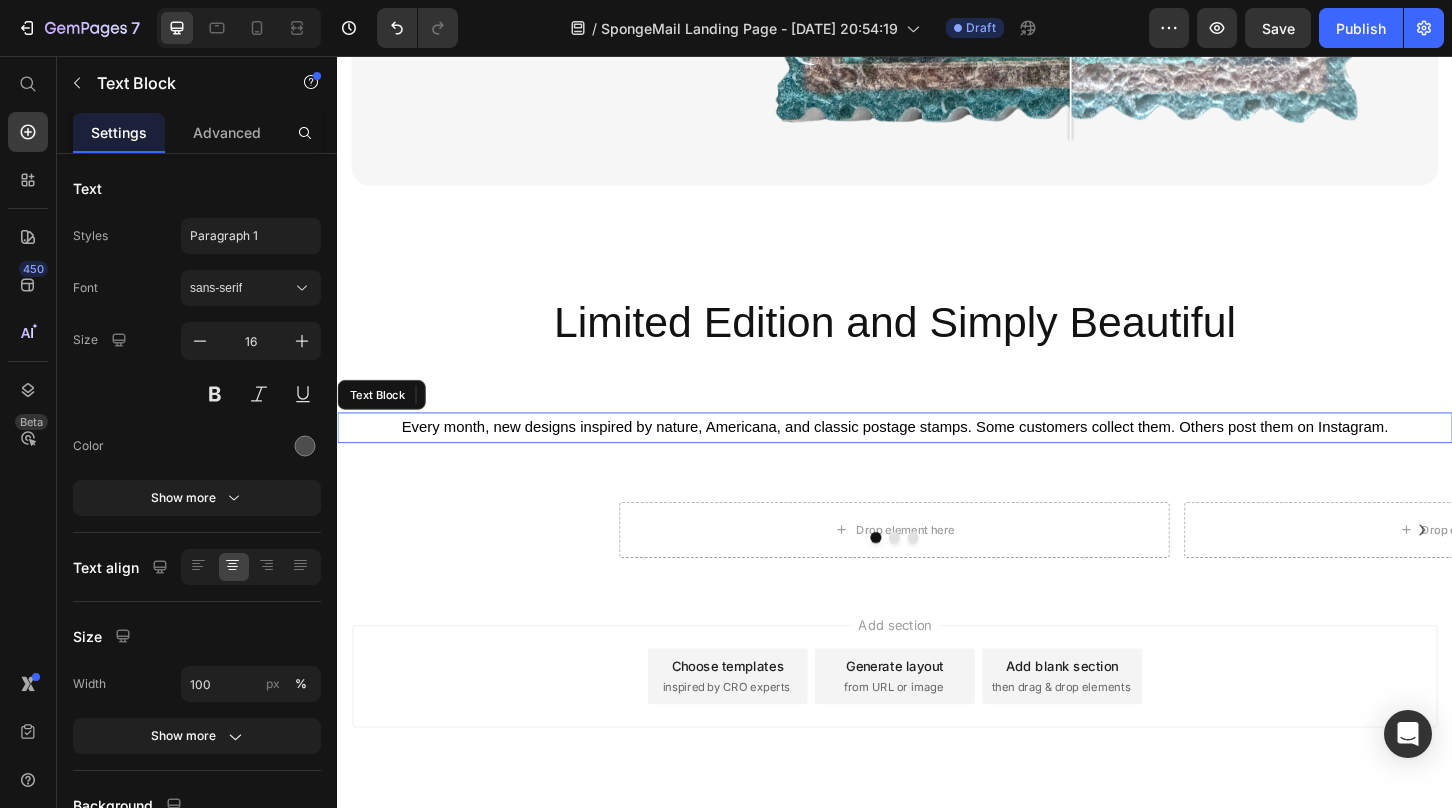 click on "Every month, new designs inspired by nature, Americana, and classic postage stamps. Some customers collect them. Others post them on Instagram." at bounding box center (937, 455) 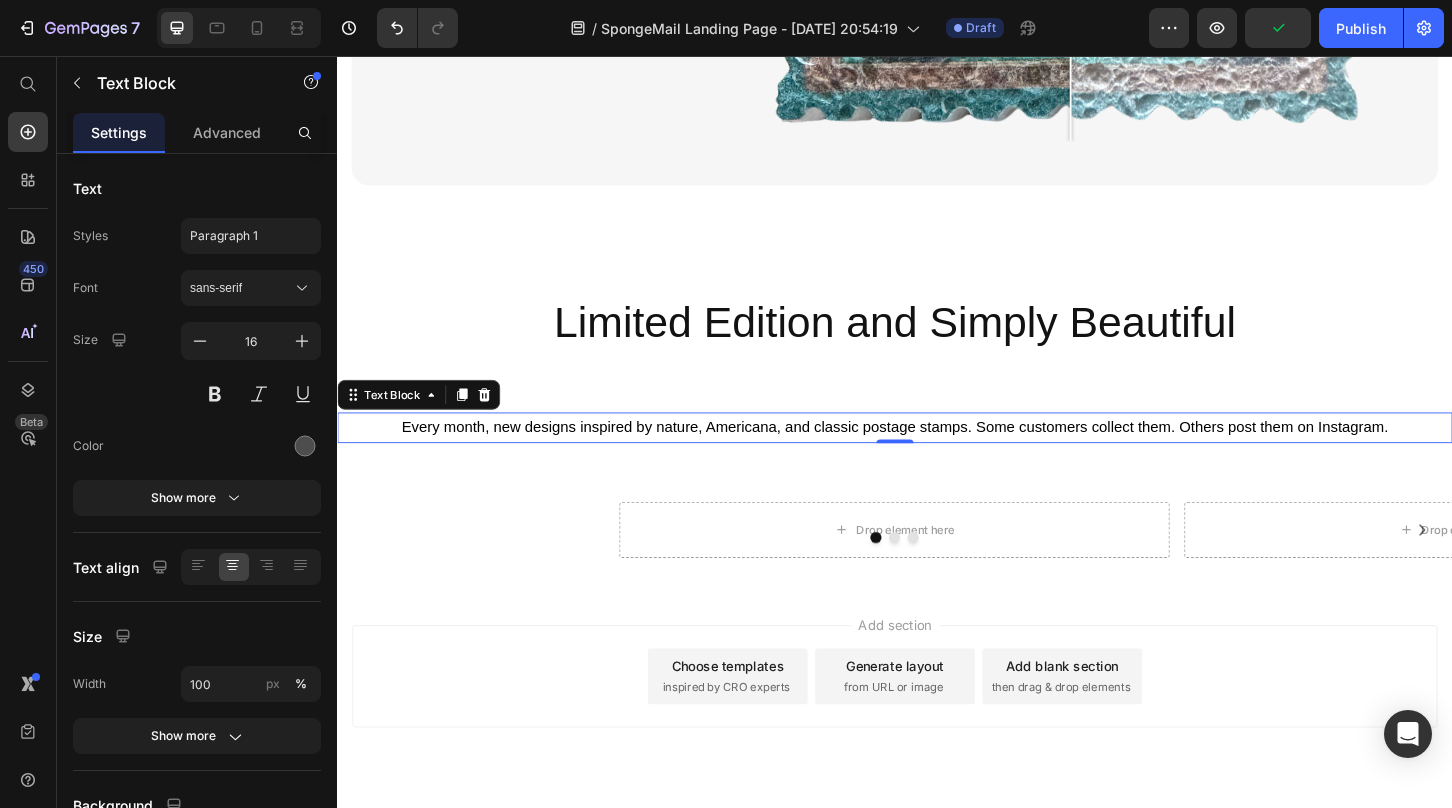 click on "Every month, new designs inspired by nature, Americana, and classic postage stamps. Some customers collect them. Others post them on Instagram." at bounding box center (937, 455) 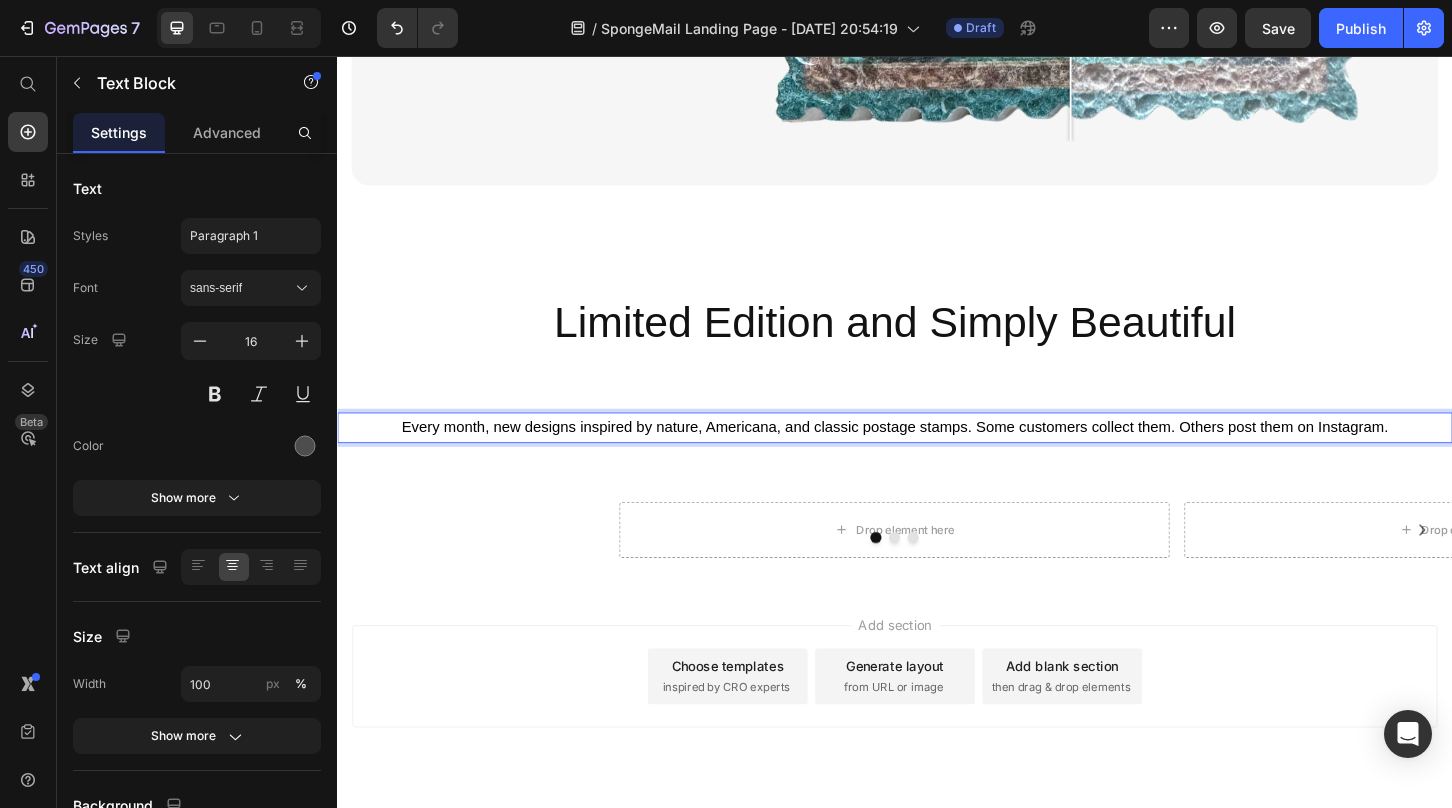 click on "Every month, new designs inspired by nature, Americana, and classic postage stamps. Some customers collect them. Others post them on Instagram." at bounding box center (937, 455) 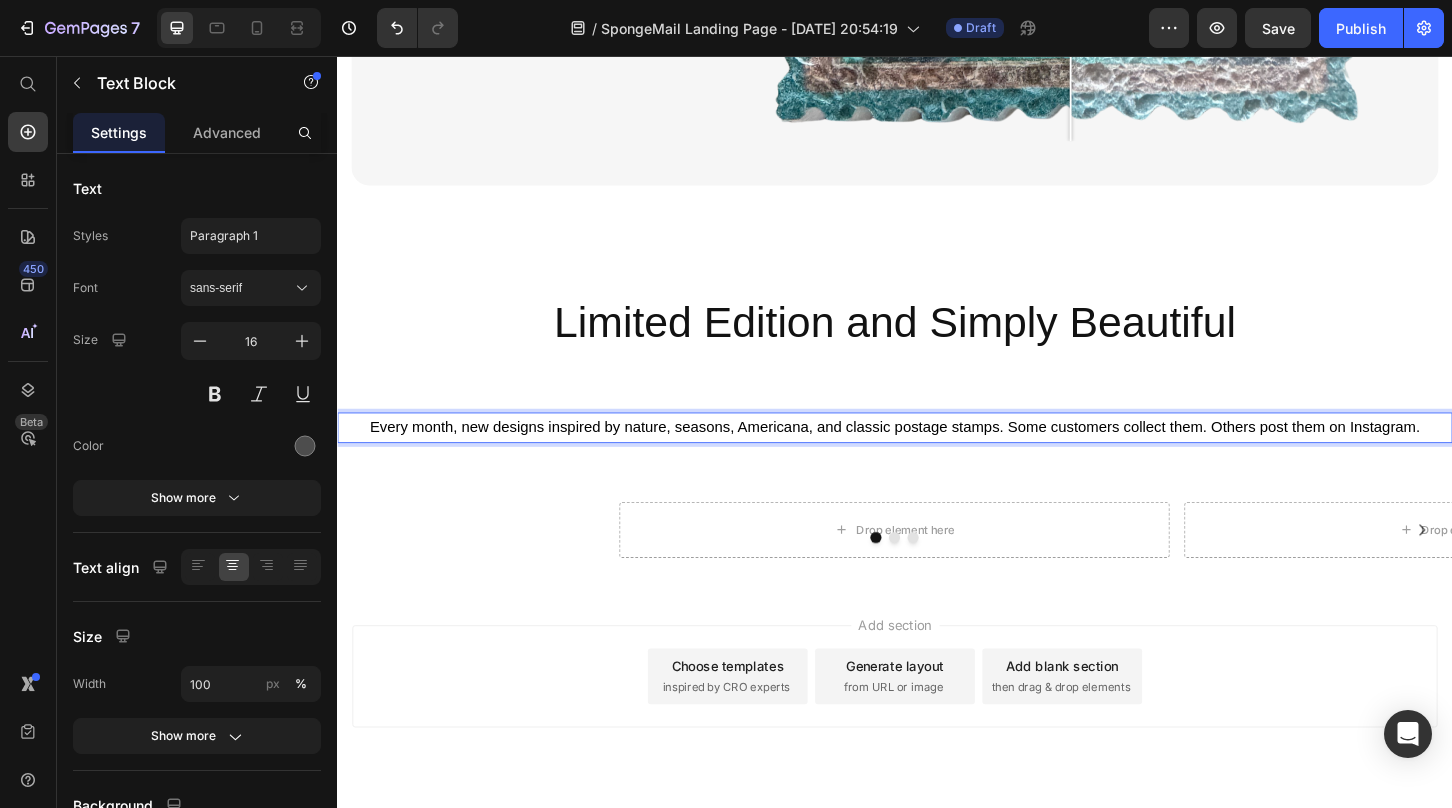 click on "Every month, new designs inspired by nature, seasons, Americana, and classic postage stamps. Some customers collect them. Others post them on Instagram." at bounding box center (937, 455) 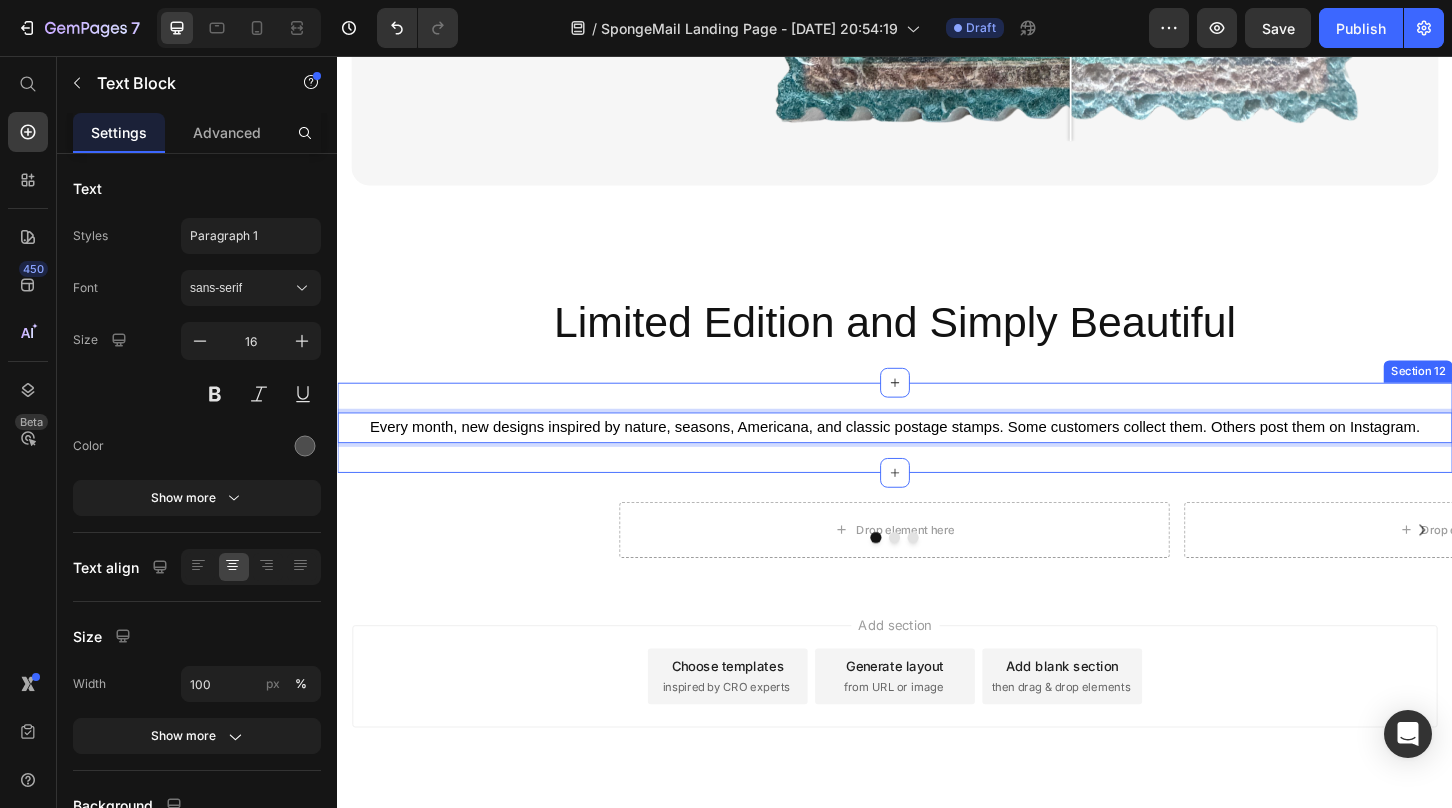 click on "Every month, new designs inspired by nature, seasons, Americana, and classic postage stamps. Some customers collect them. Others post them on Instagram. Text Block   0 Section 12" at bounding box center [937, 456] 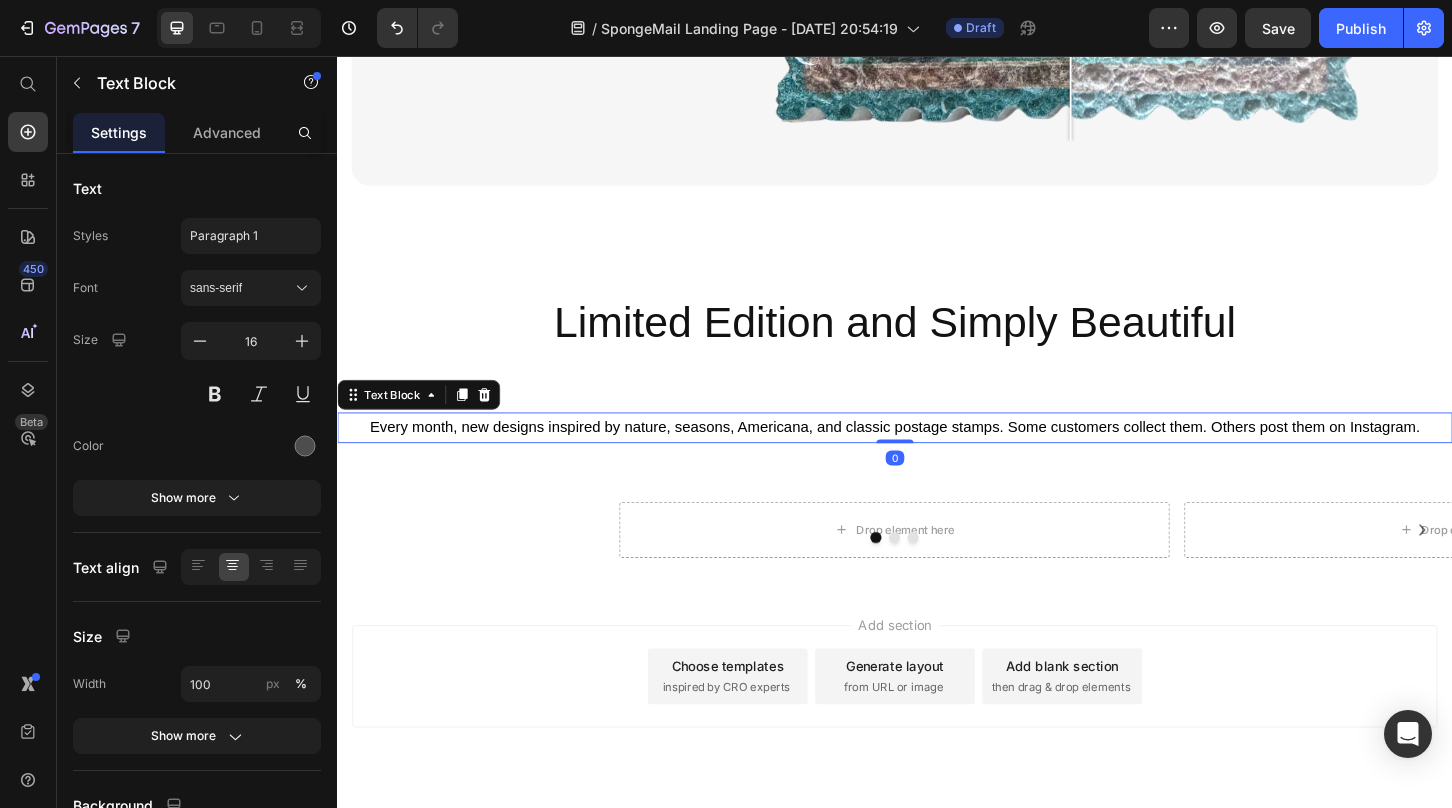 click on "Every month, new designs inspired by nature, seasons, Americana, and classic postage stamps. Some customers collect them. Others post them on Instagram." at bounding box center [937, 455] 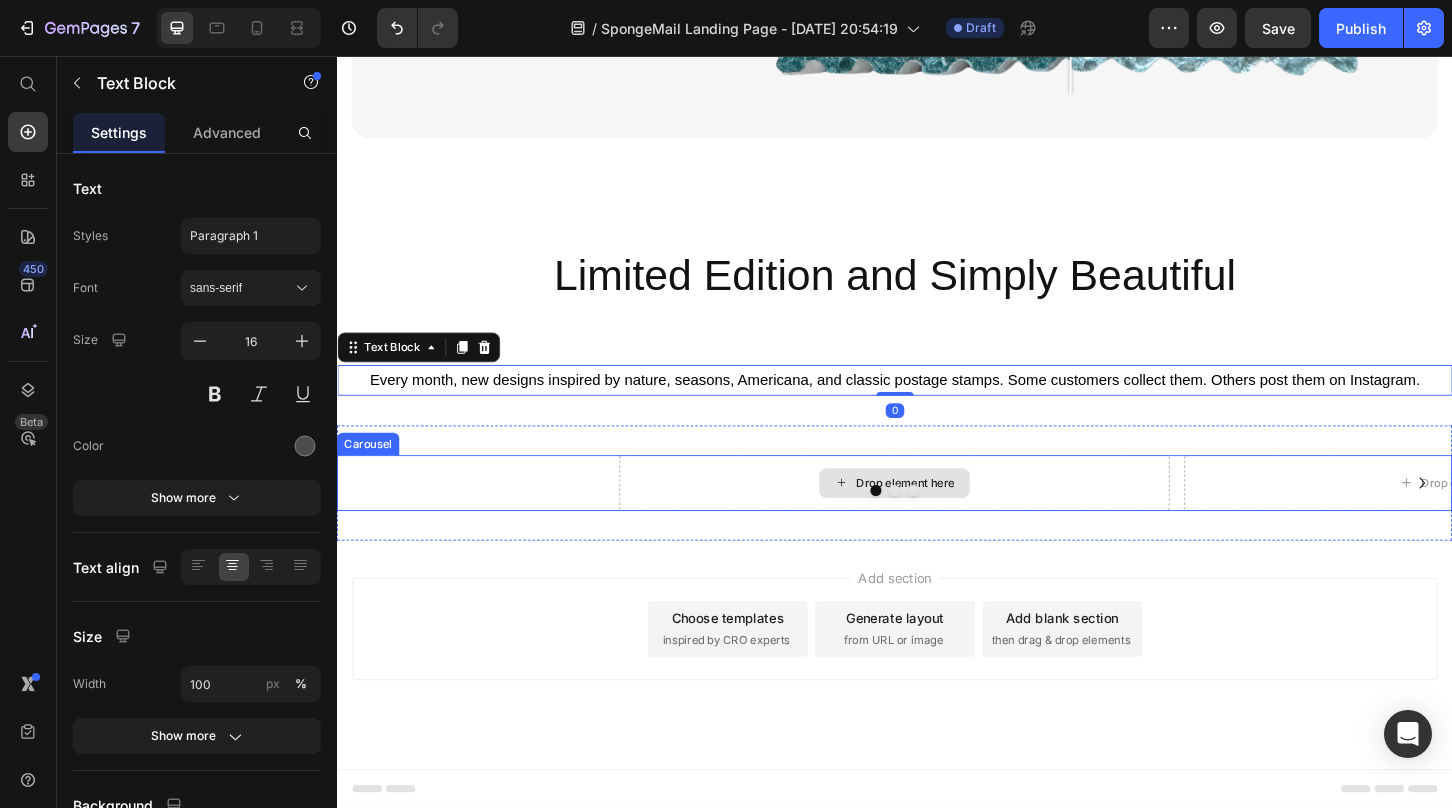scroll, scrollTop: 7289, scrollLeft: 0, axis: vertical 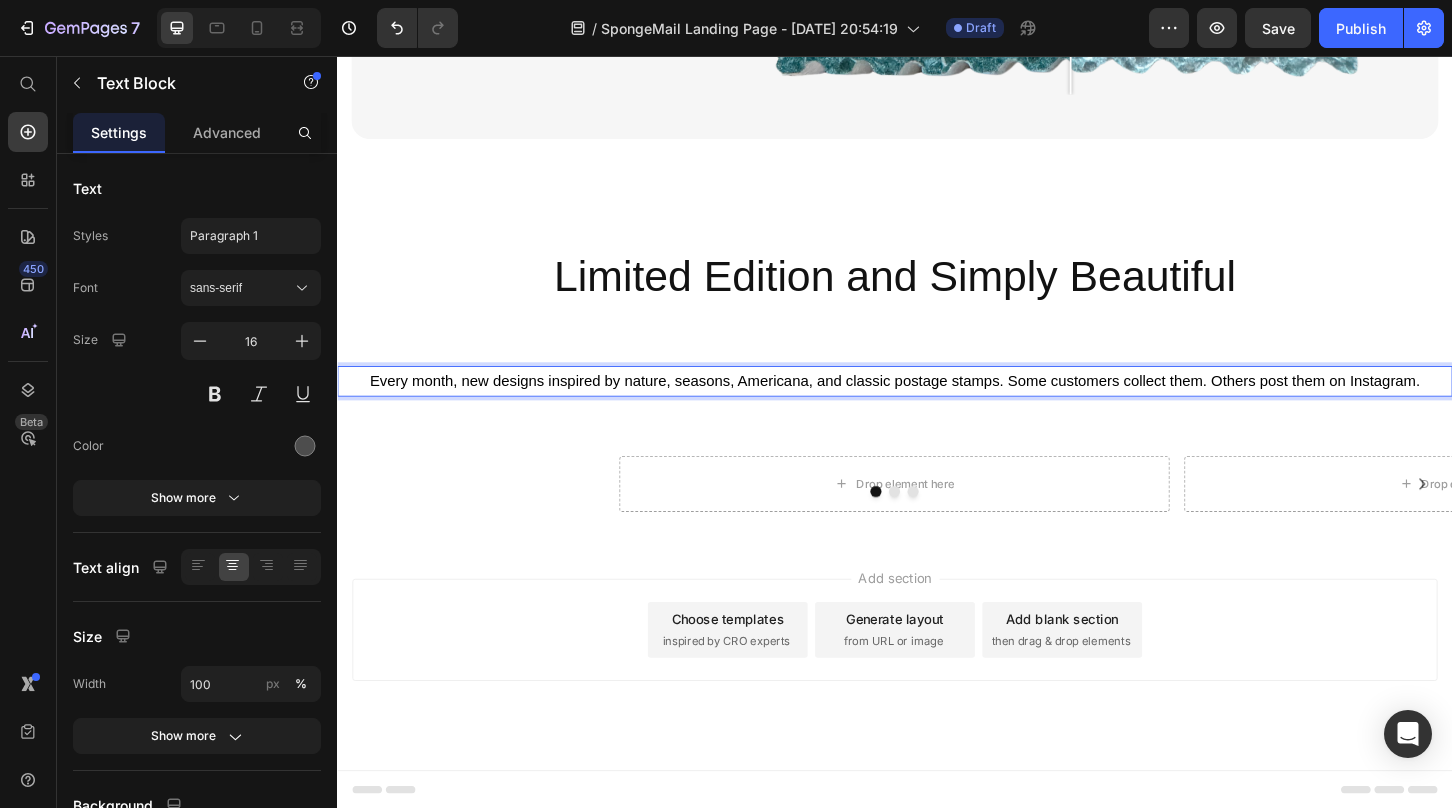 click on "Every month, new designs inspired by nature, seasons, Americana, and classic postage stamps. Some customers collect them. Others post them on Instagram." at bounding box center [937, 405] 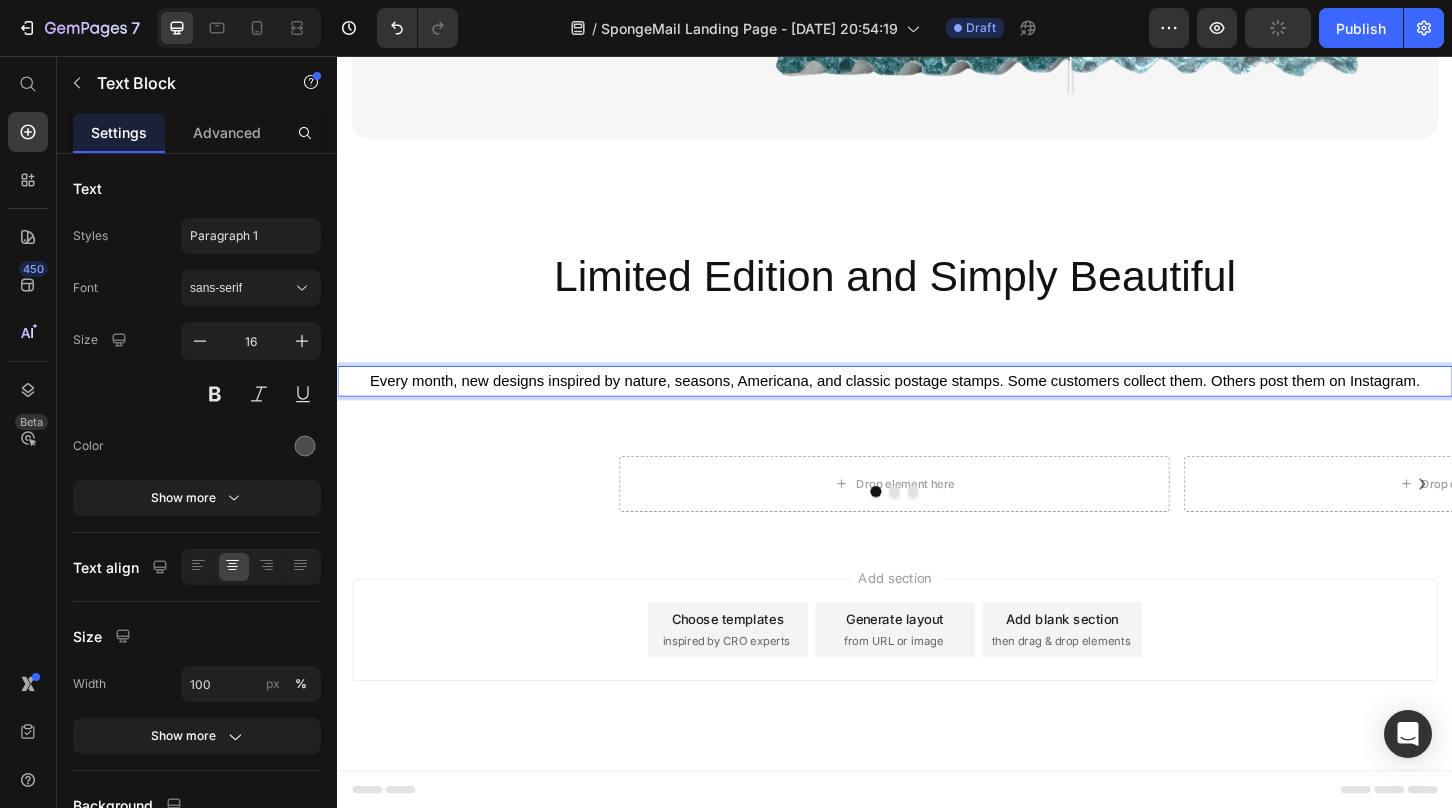 click on "Every month, new designs inspired by nature, seasons, Americana, and classic postage stamps. Some customers collect them. Others post them on Instagram." at bounding box center [937, 405] 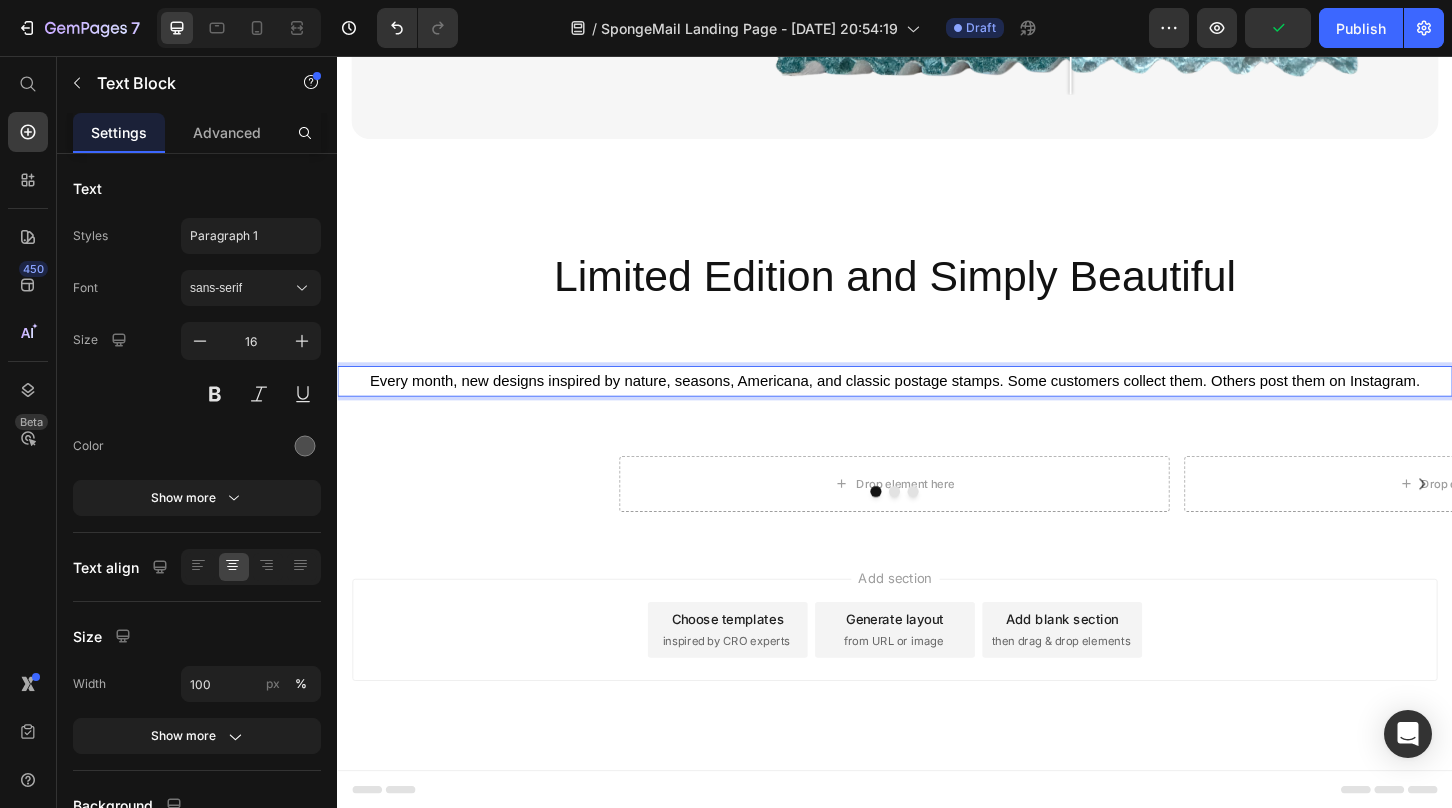 click on "Every month, new designs inspired by nature, seasons, Americana, and classic postage stamps. Some customers collect them. Others post them on Instagram." at bounding box center (937, 405) 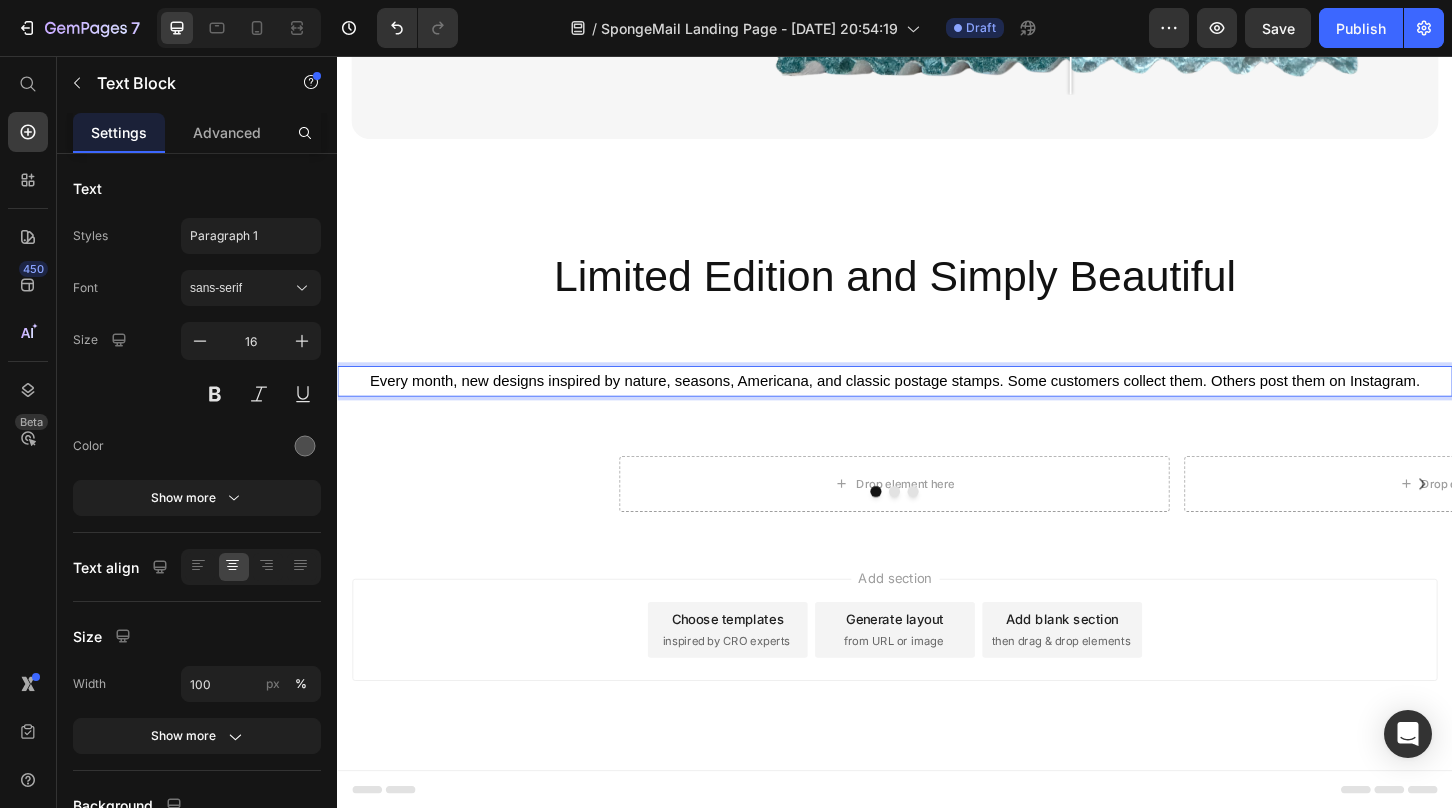 click on "Every month, new designs inspired by nature, seasons, Americana, and classic postage stamps. Some customers collect them. Others post them on Instagram." at bounding box center [937, 405] 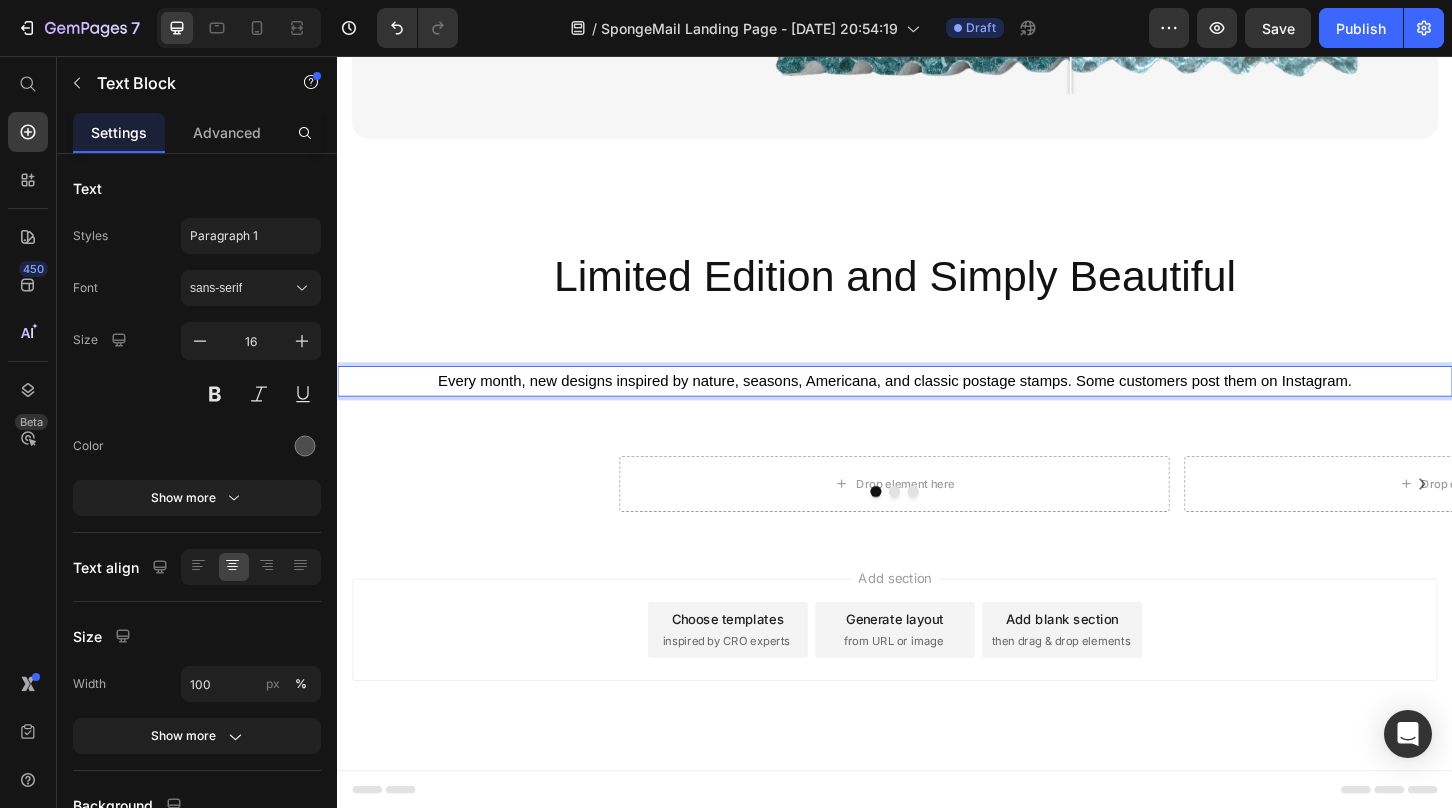 click on "Every month, new designs inspired by nature, seasons, Americana, and classic postage stamps. Some customers post them on Instagram." at bounding box center (937, 405) 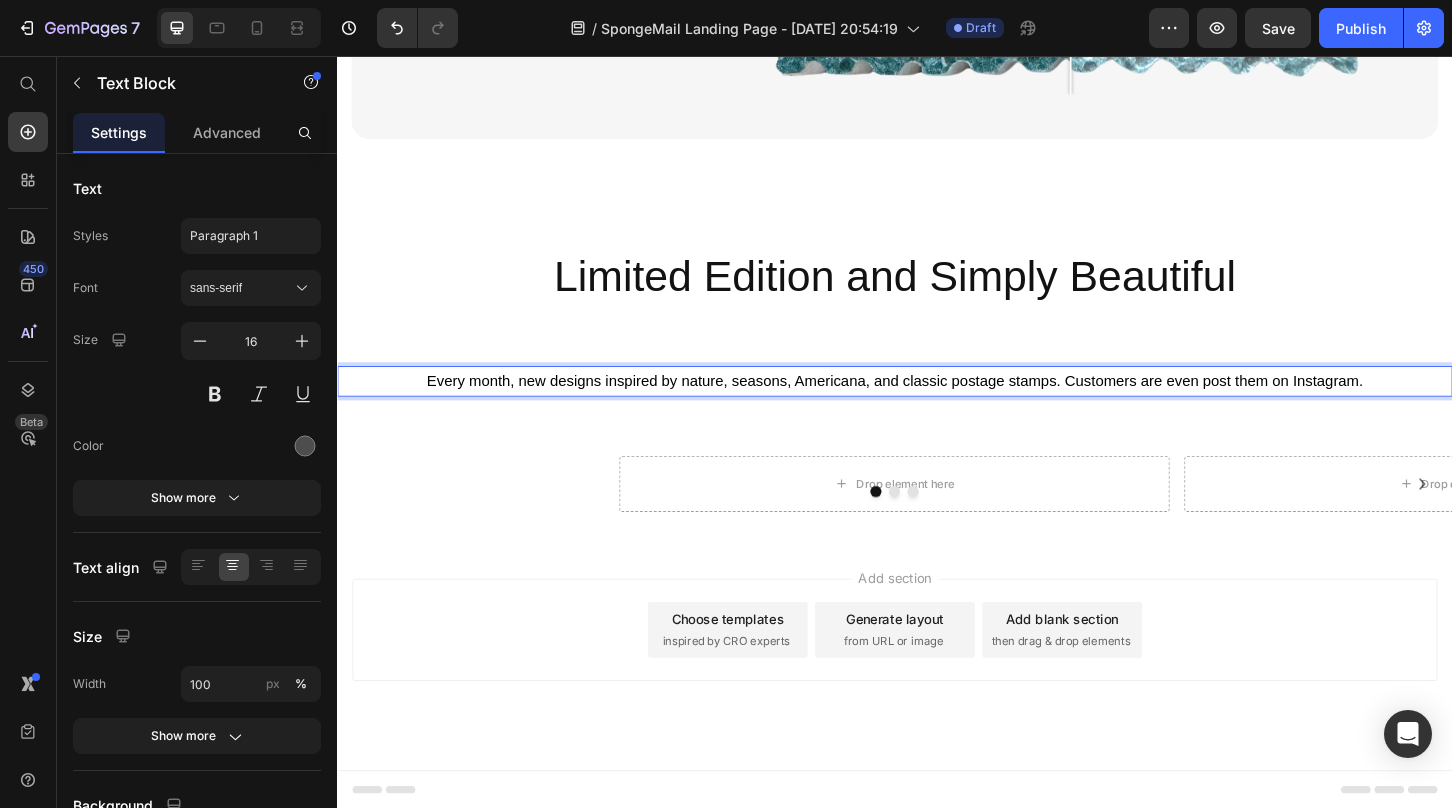 click on "Every month, new designs inspired by nature, seasons, Americana, and classic postage stamps. Customers are even post them on Instagram." at bounding box center [937, 405] 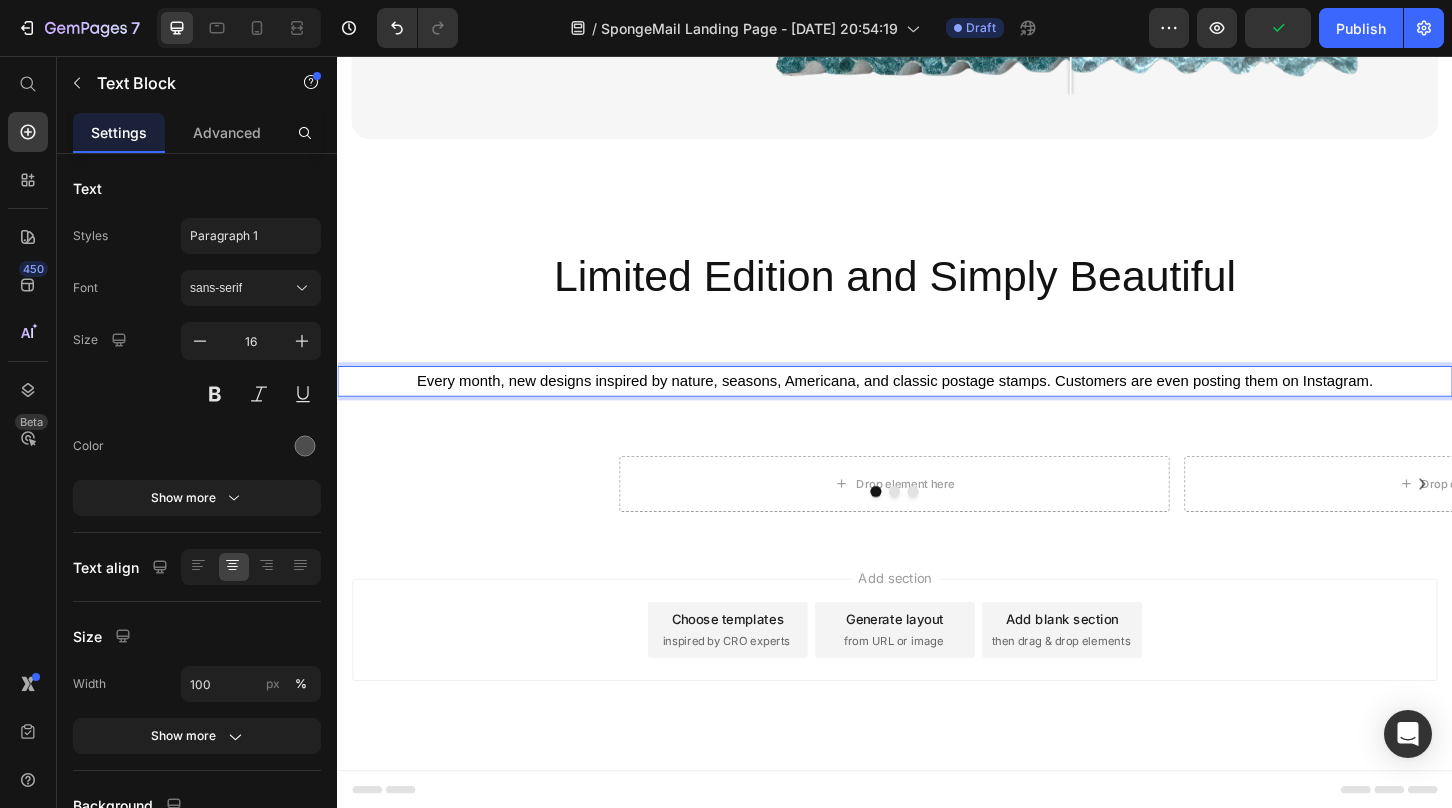 click on "Every month, new designs inspired by nature, seasons, Americana, and classic postage stamps. Customers are even posting them on Instagram." at bounding box center (937, 405) 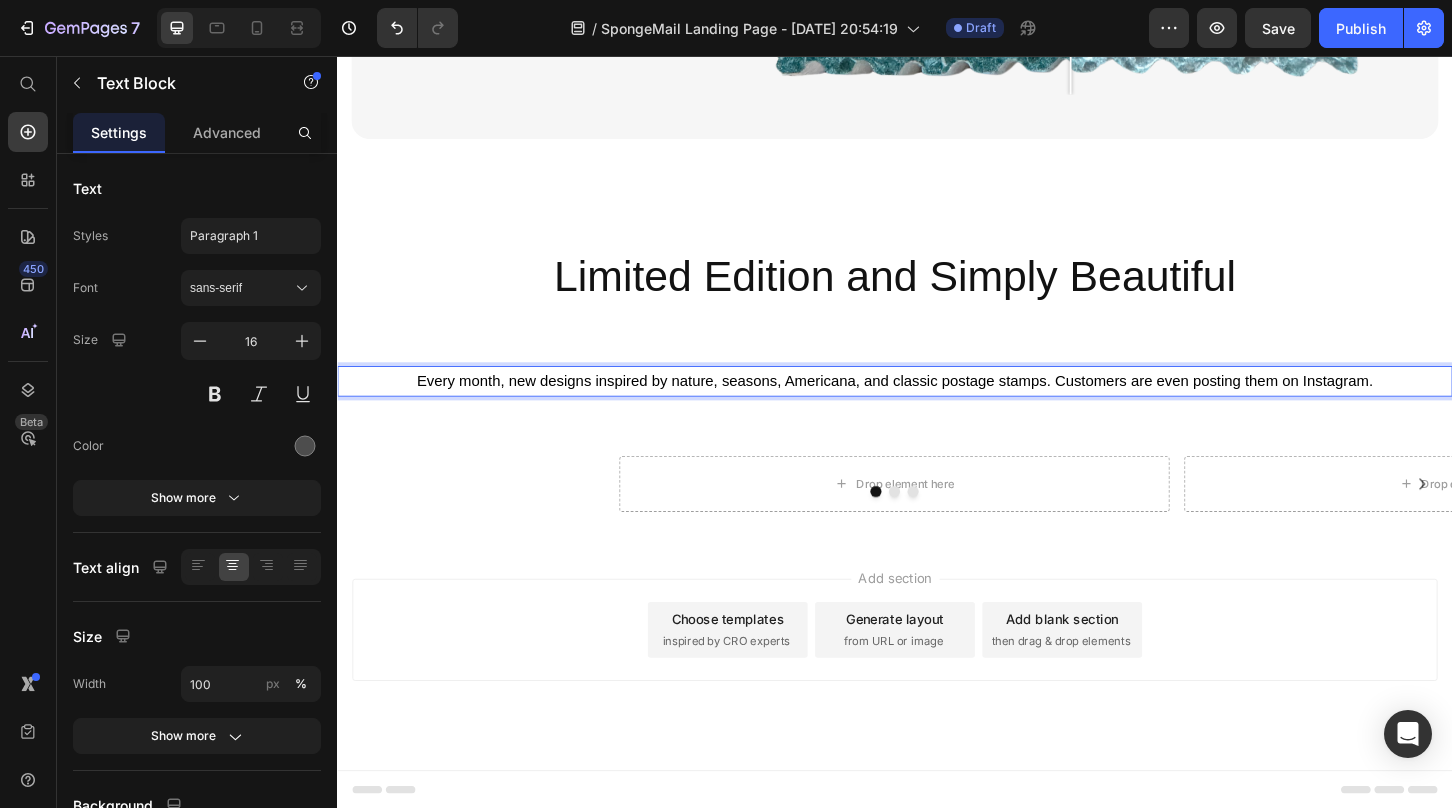 click on "Every month, new designs inspired by nature, seasons, Americana, and classic postage stamps. Customers are even posting them on Instagram." at bounding box center [937, 405] 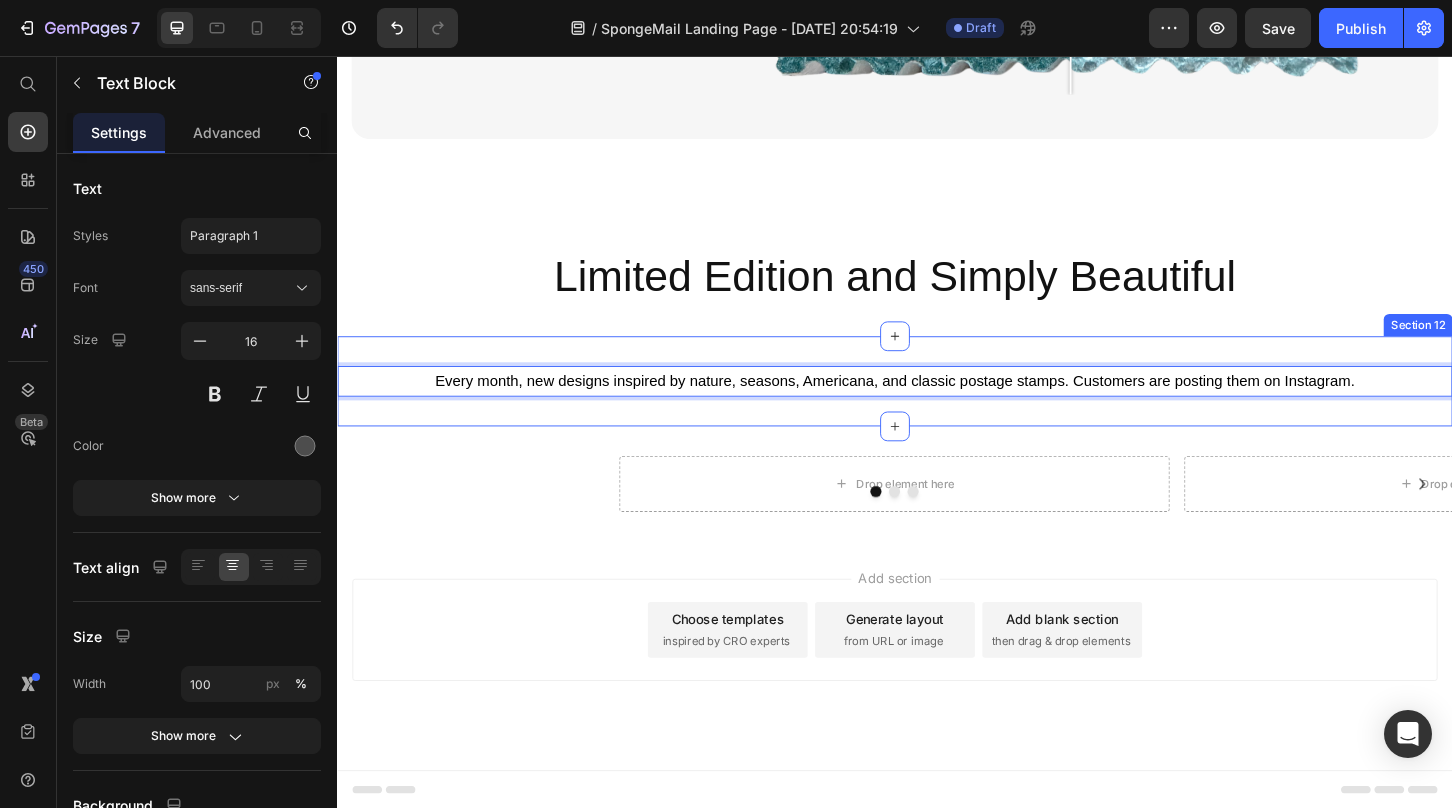 click on "Every month, new designs inspired by nature, seasons, Americana, and classic postage stamps. Customers are posting them on Instagram. Text Block   0 Section 12" at bounding box center [937, 406] 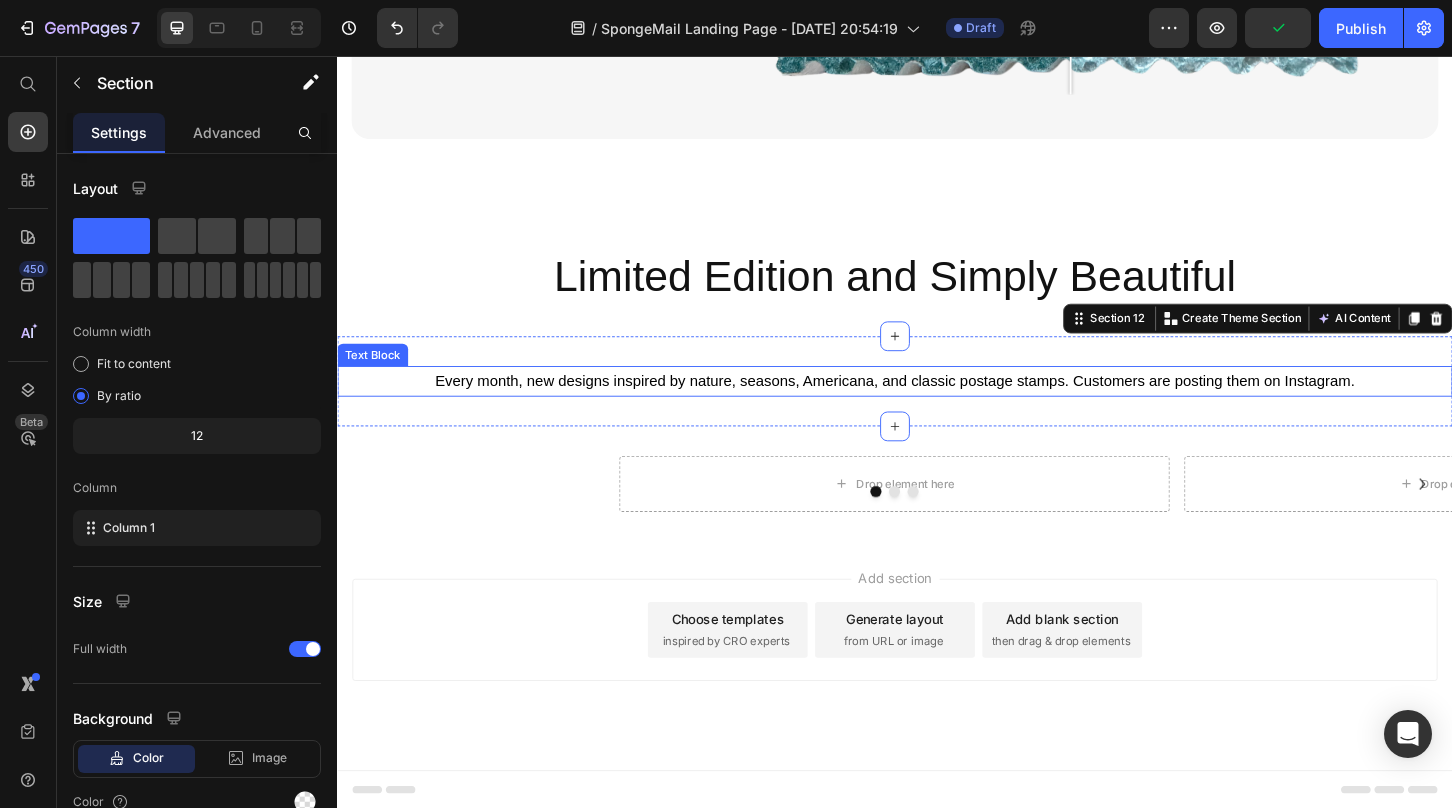 click on "Every month, new designs inspired by nature, seasons, Americana, and classic postage stamps. Customers are posting them on Instagram." at bounding box center (937, 406) 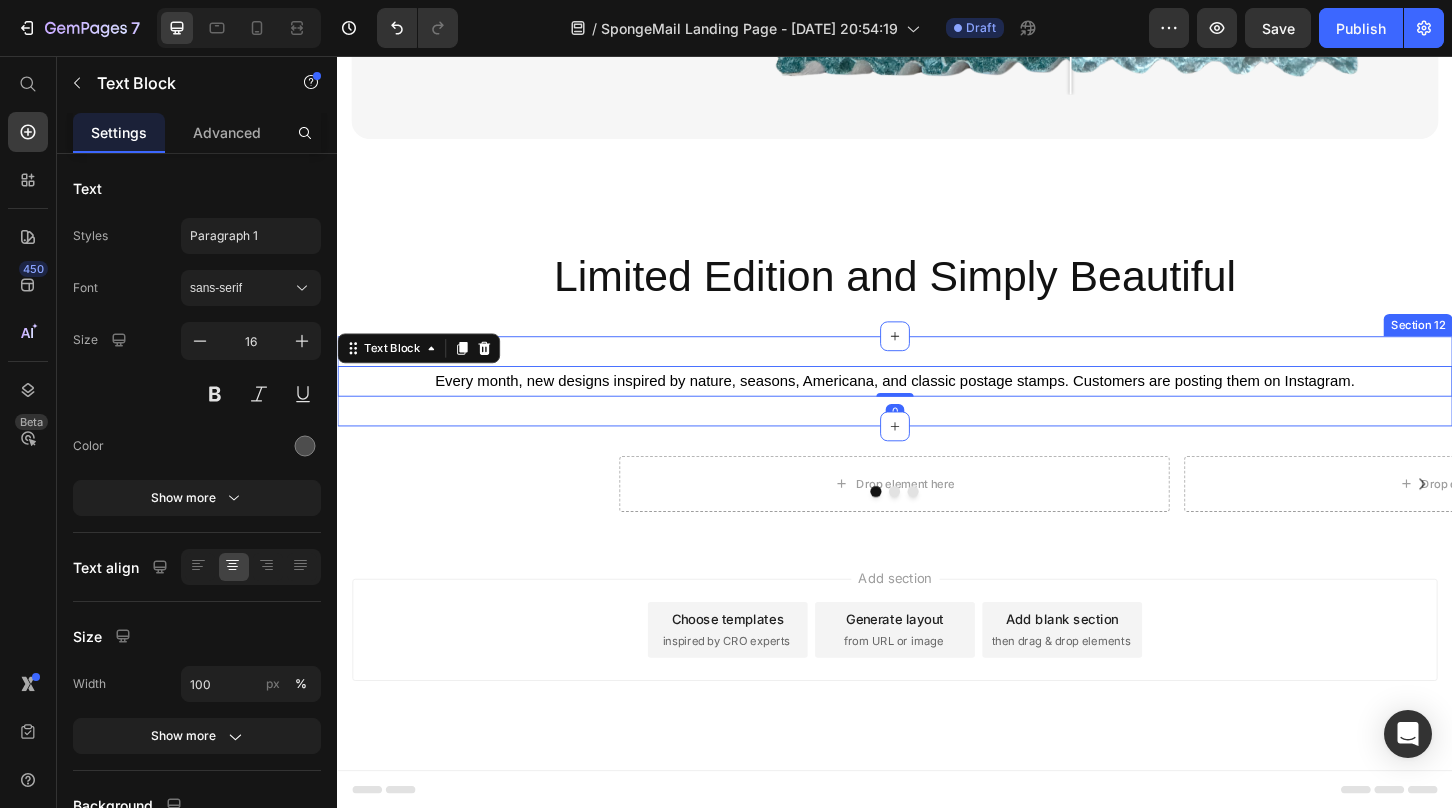 click on "Every month, new designs inspired by nature, seasons, Americana, and classic postage stamps. Customers are posting them on Instagram. Text Block   0 Section 12" at bounding box center [937, 406] 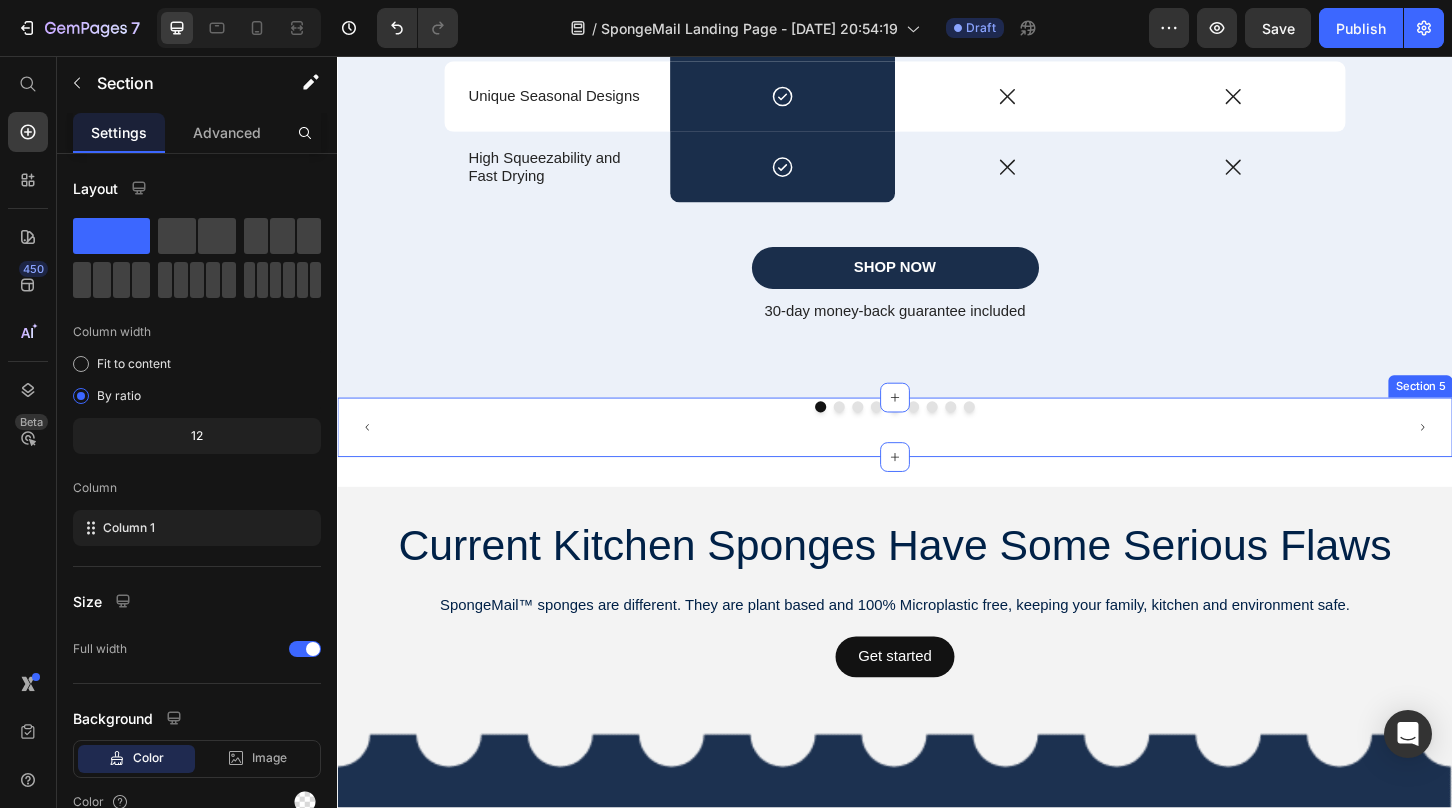 scroll, scrollTop: 3321, scrollLeft: 0, axis: vertical 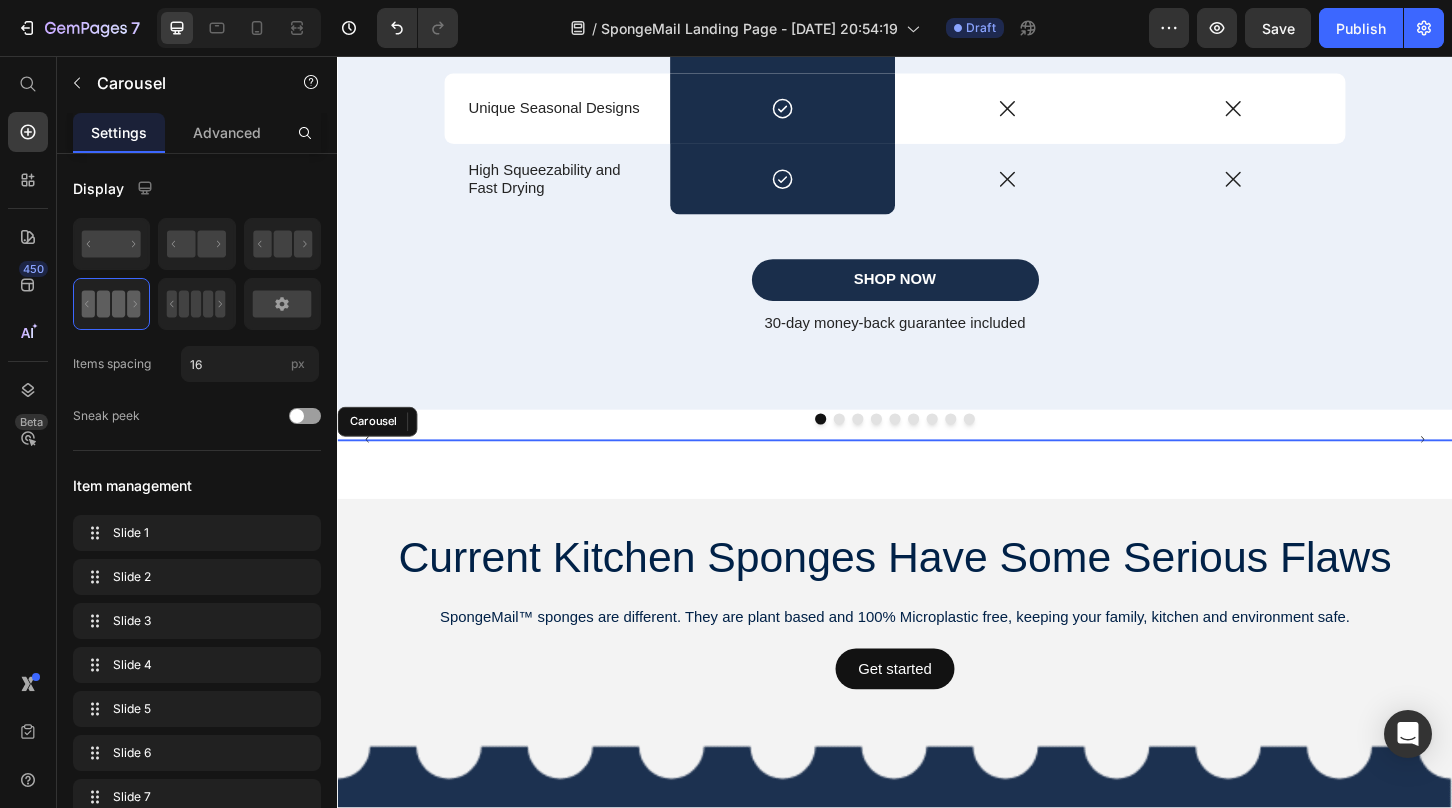 click at bounding box center (877, 447) 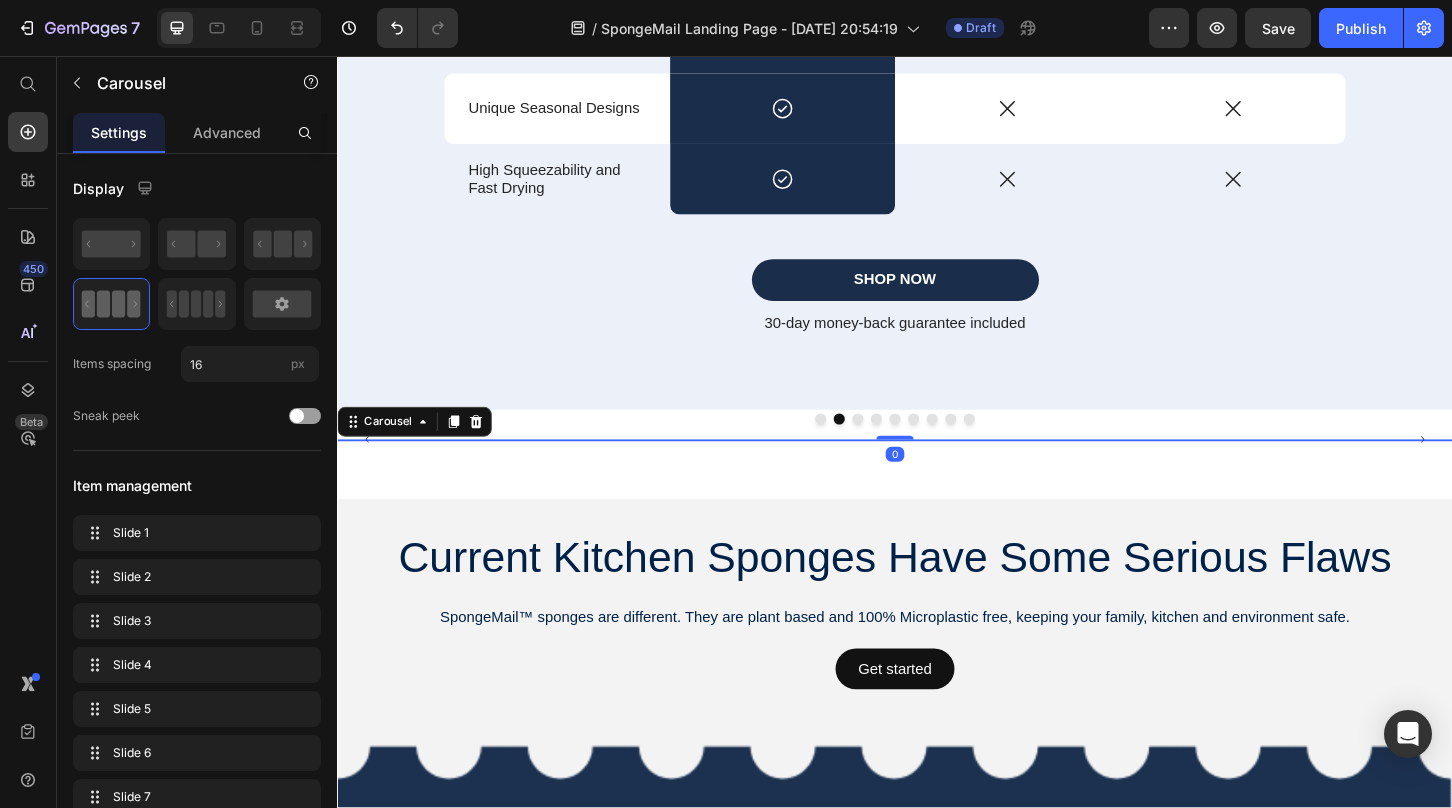 click at bounding box center (897, 447) 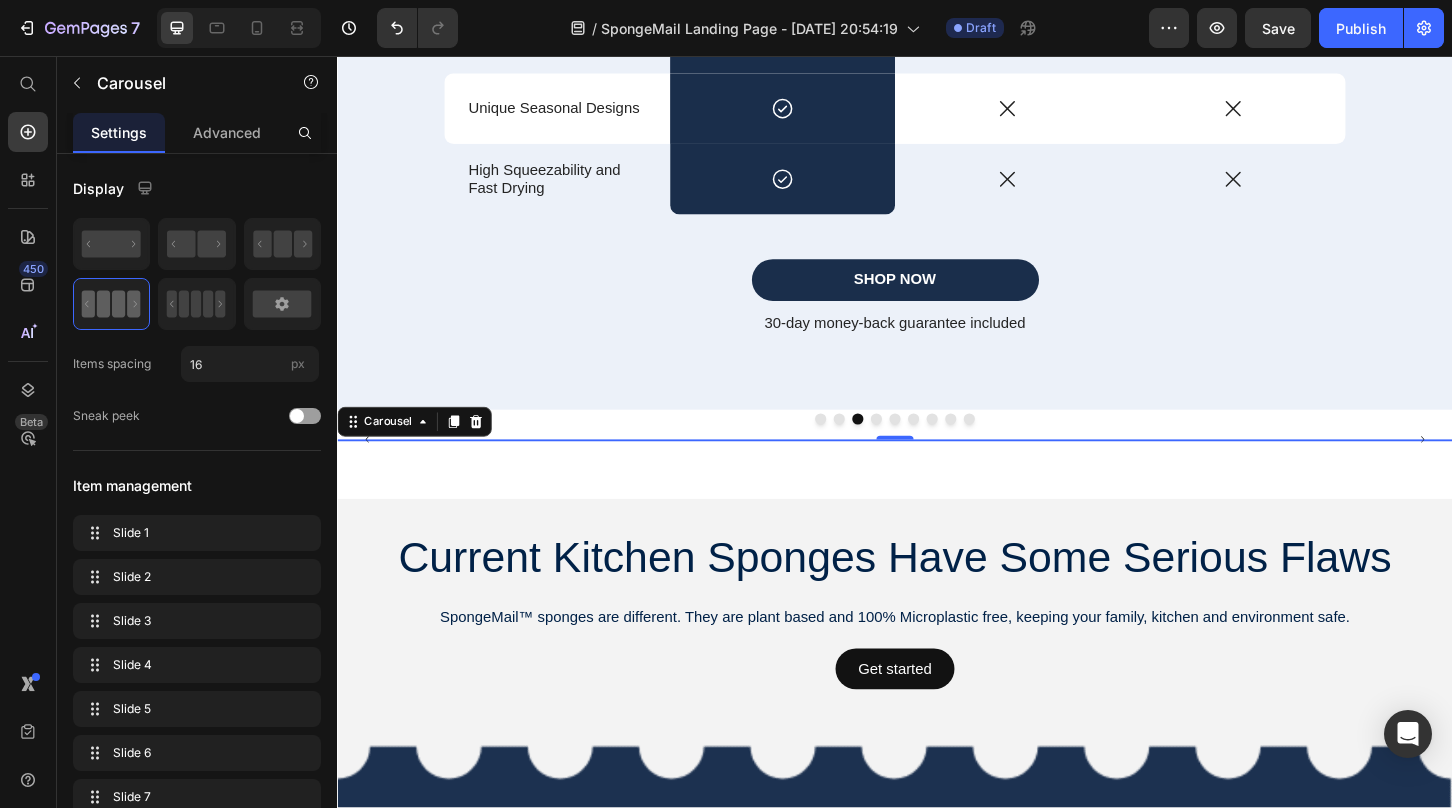 click at bounding box center (917, 447) 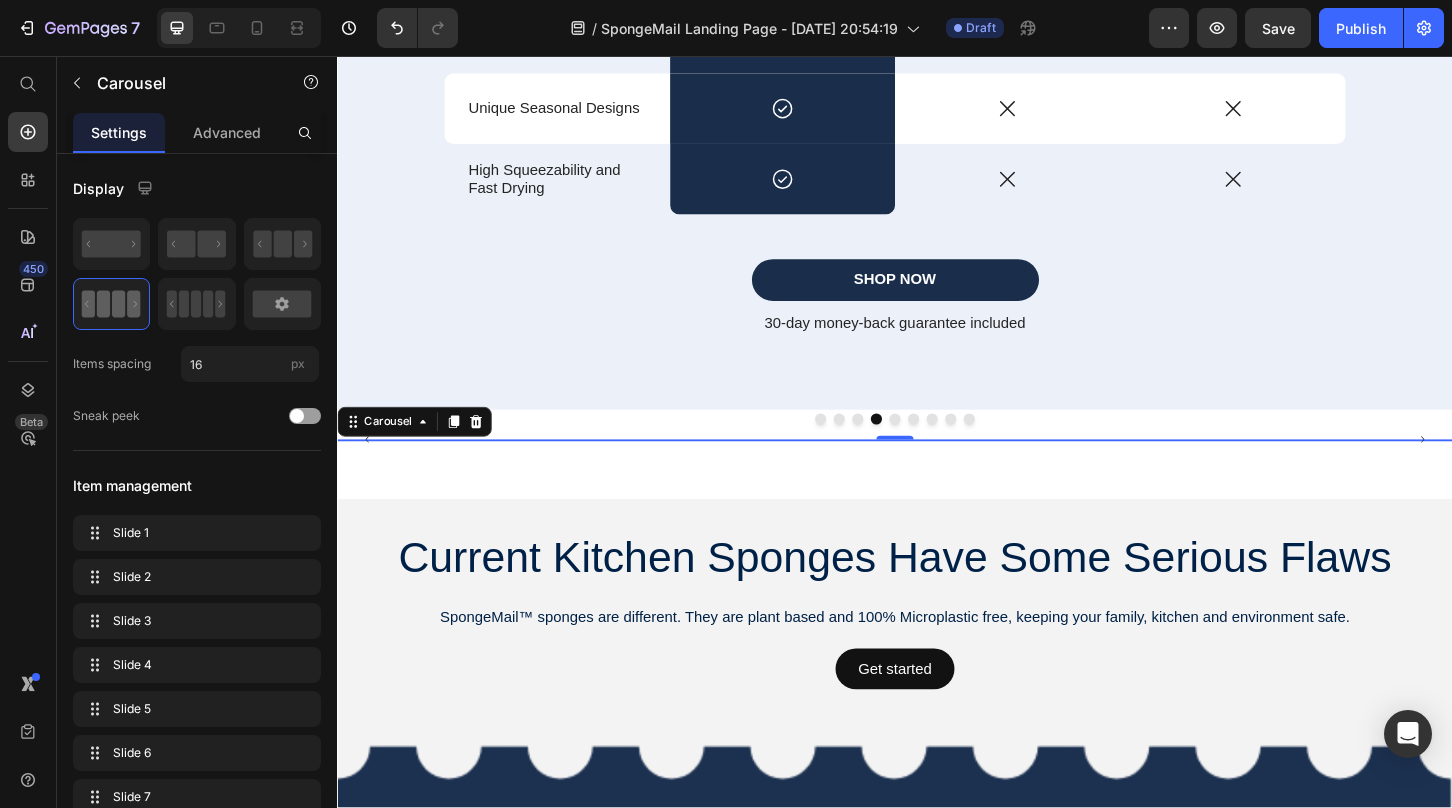 click at bounding box center [937, 447] 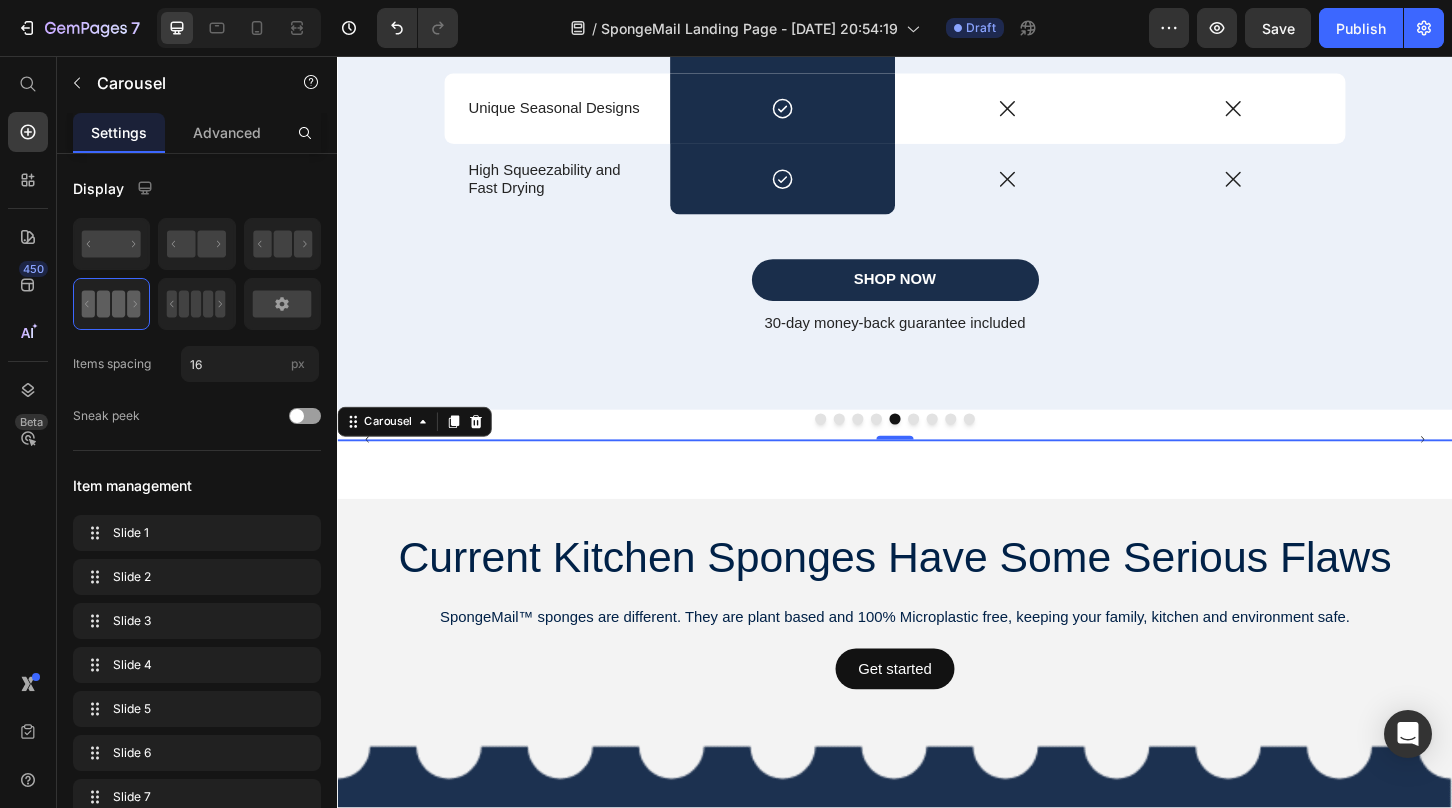 click at bounding box center (957, 447) 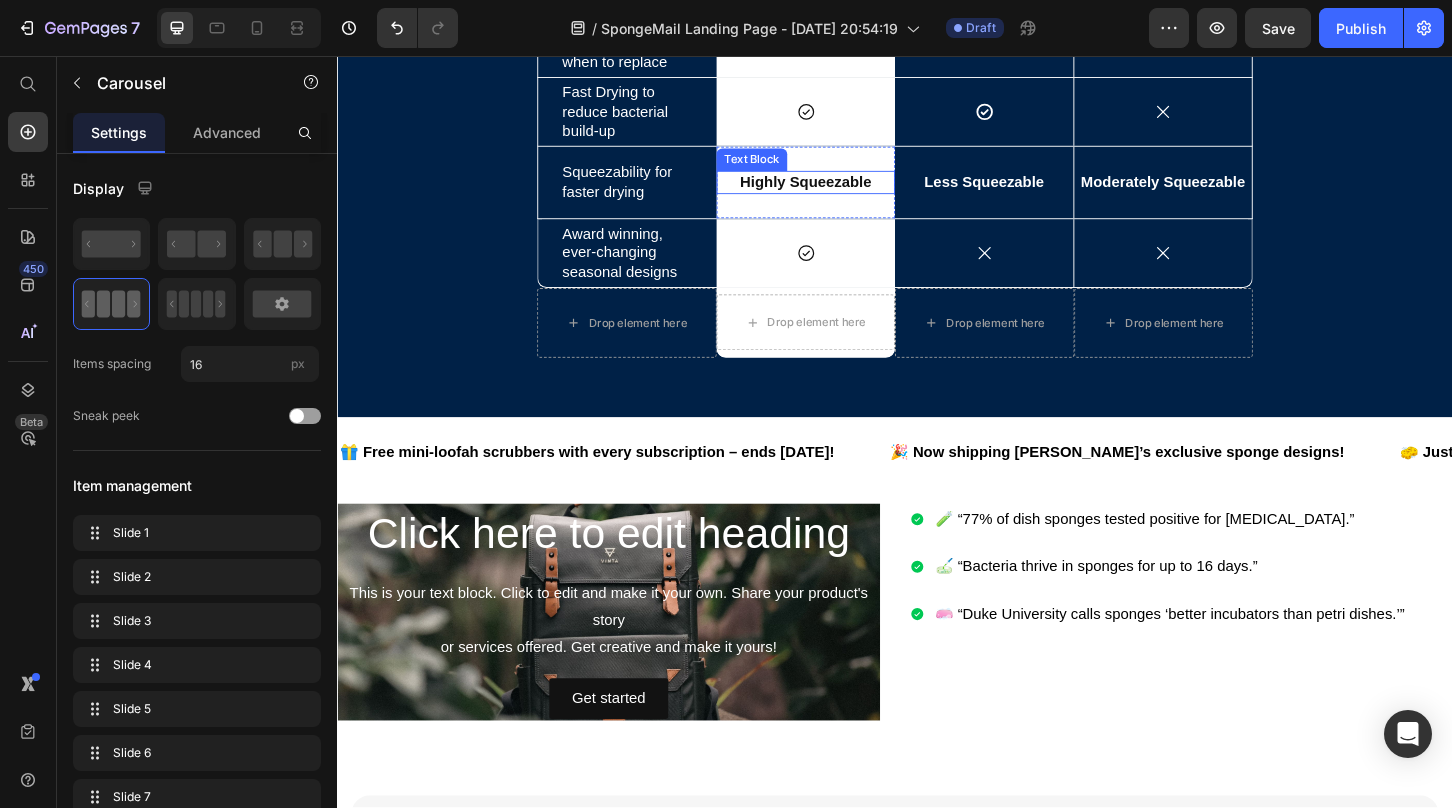 scroll, scrollTop: 6085, scrollLeft: 0, axis: vertical 